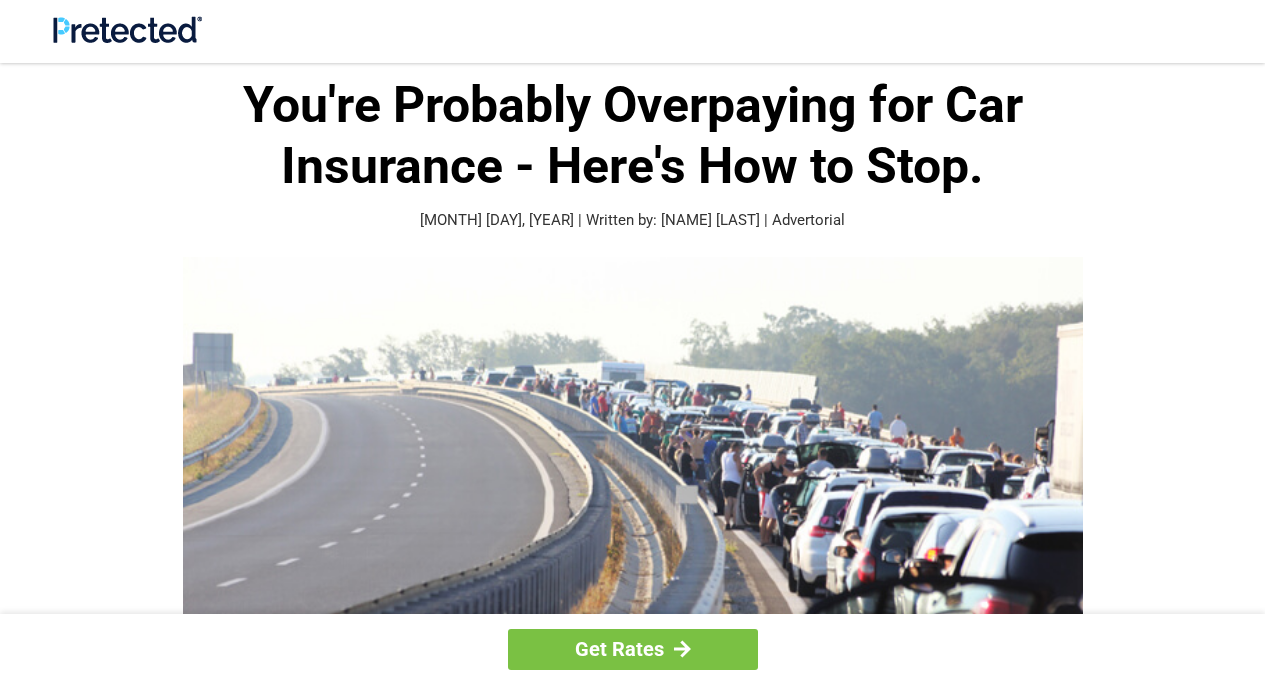 scroll, scrollTop: 0, scrollLeft: 0, axis: both 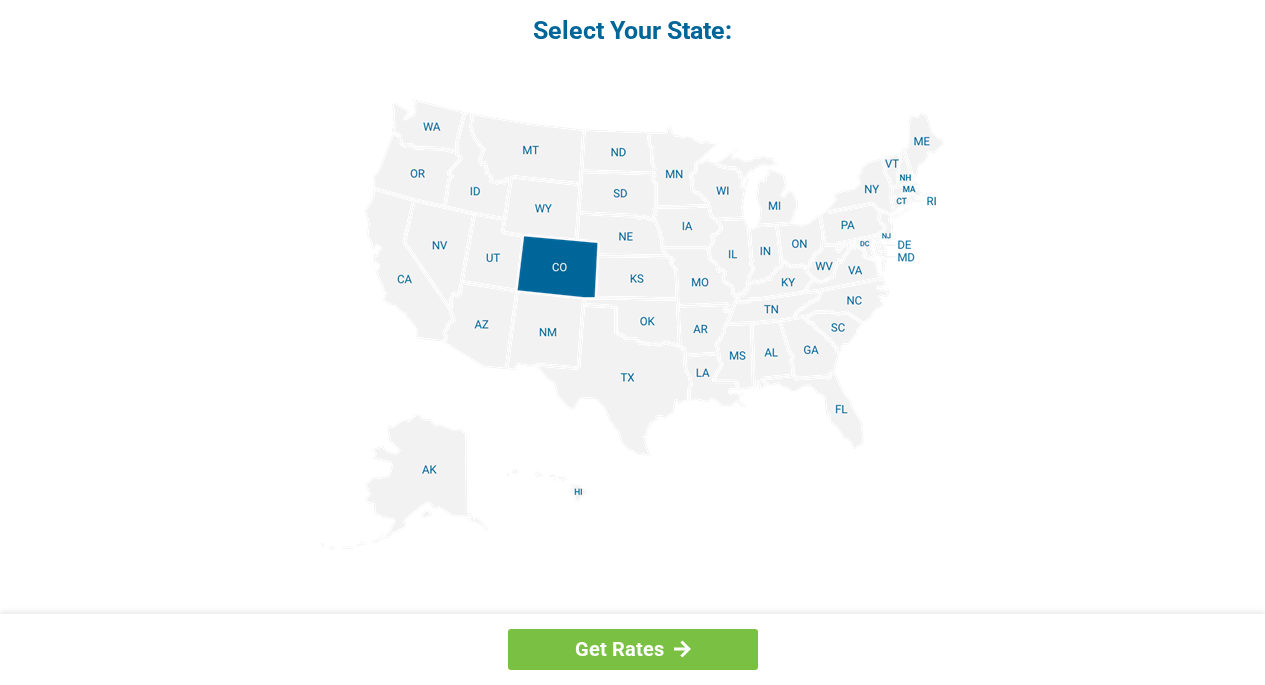 click at bounding box center (633, 324) 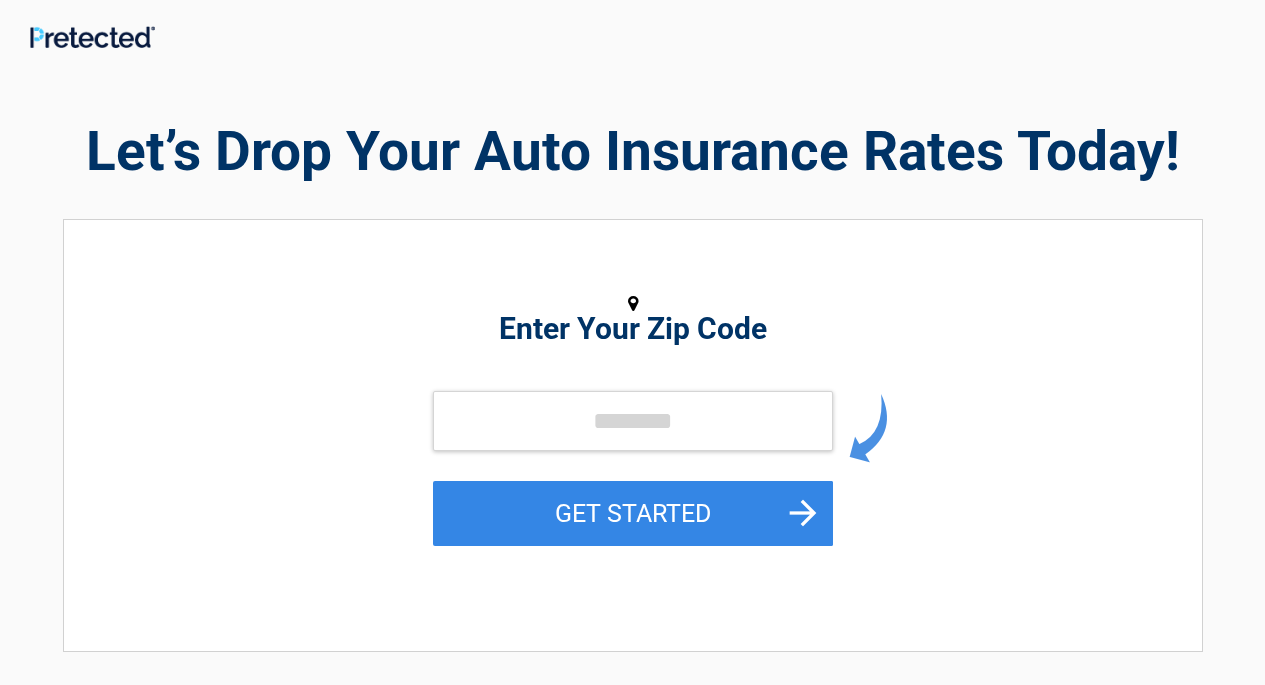 scroll, scrollTop: 0, scrollLeft: 0, axis: both 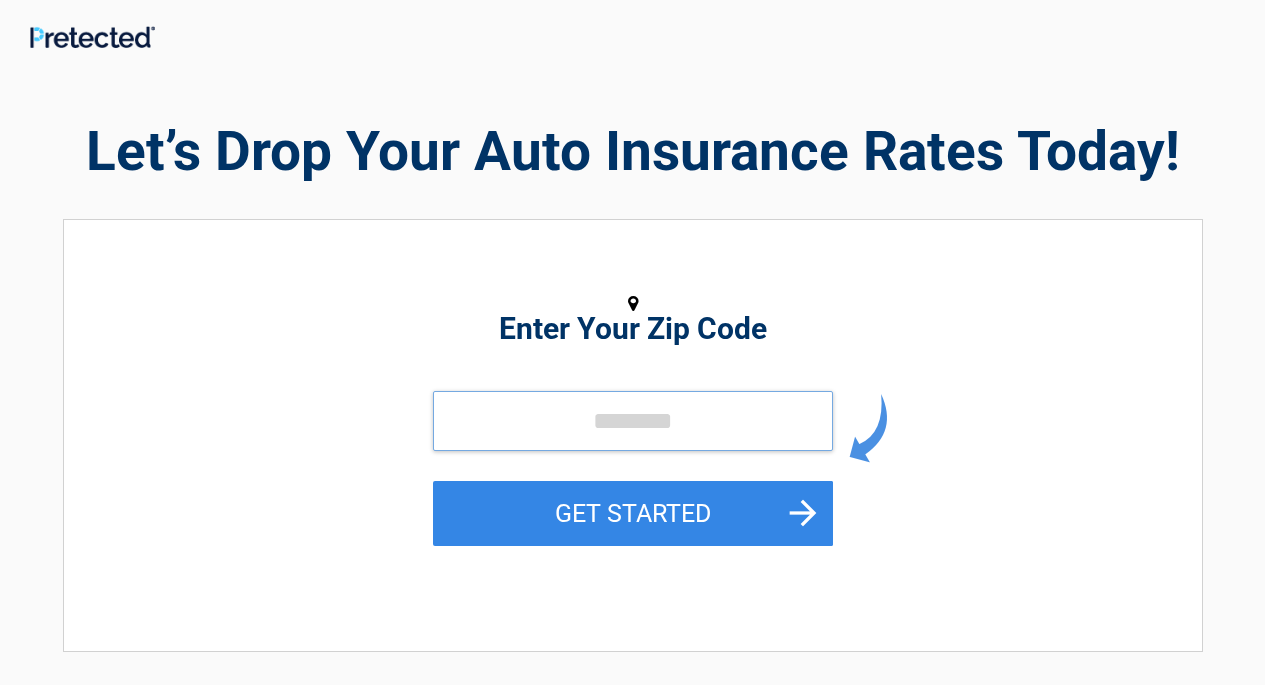 click at bounding box center [633, 421] 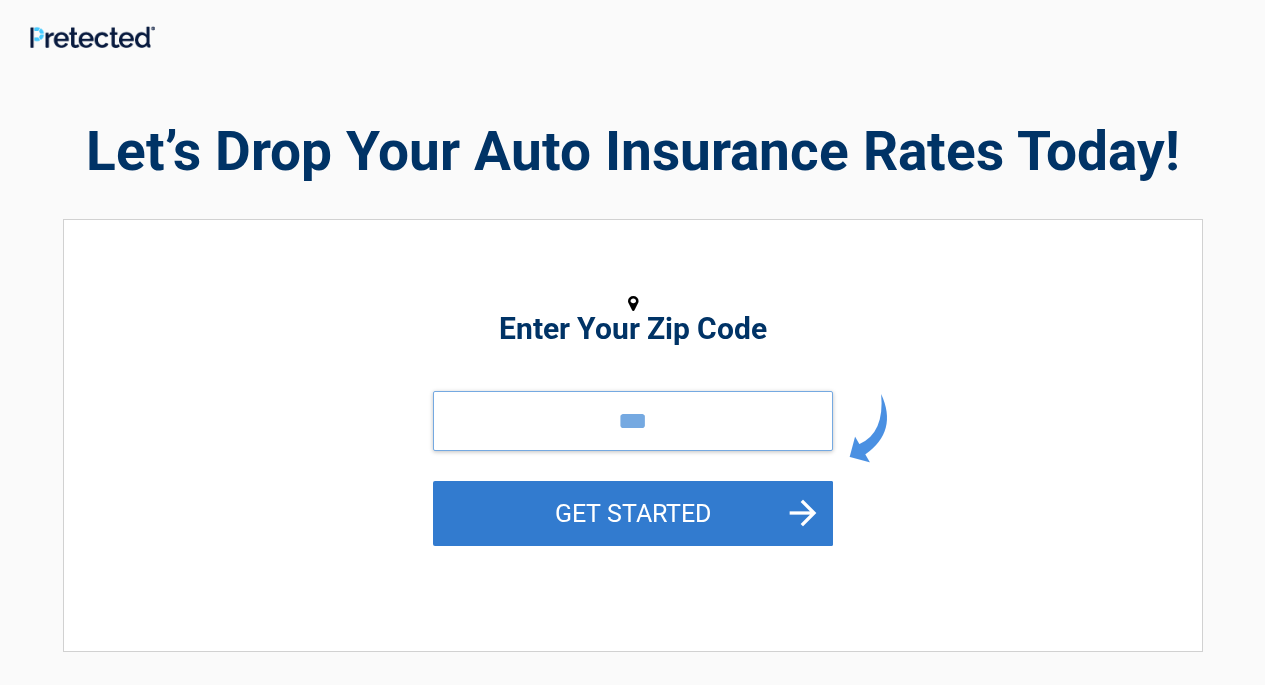 type on "*****" 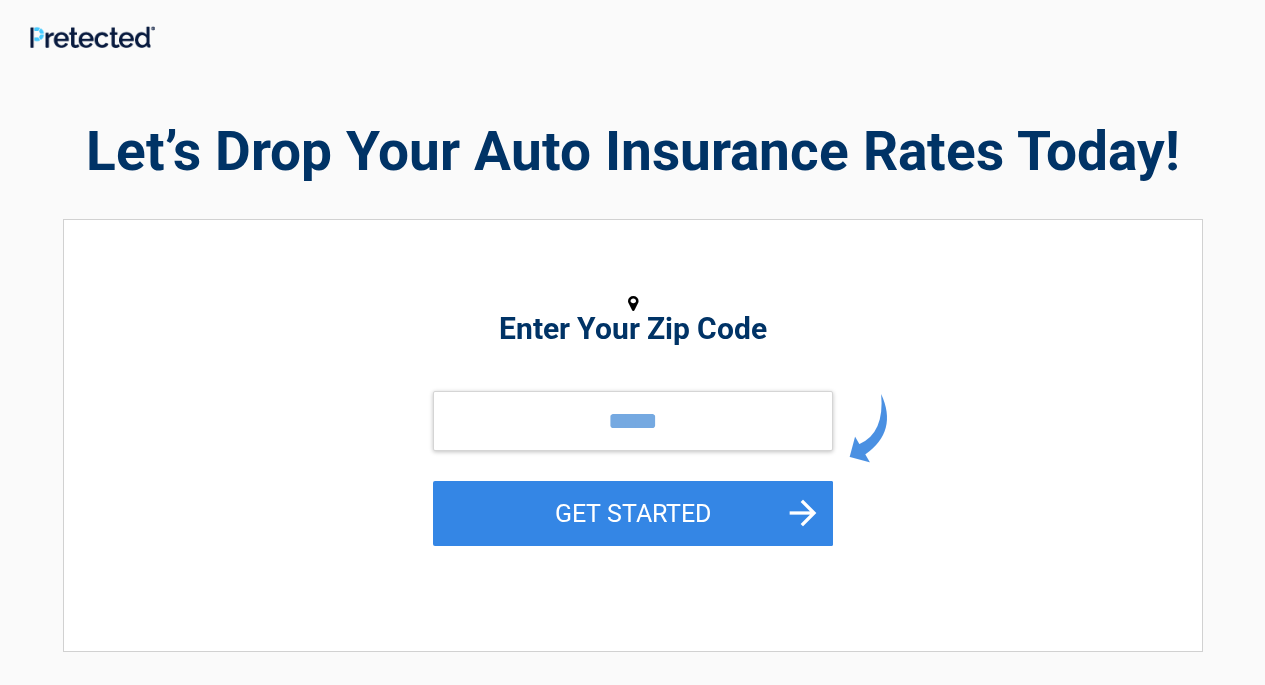 click on "GET STARTED" at bounding box center [633, 513] 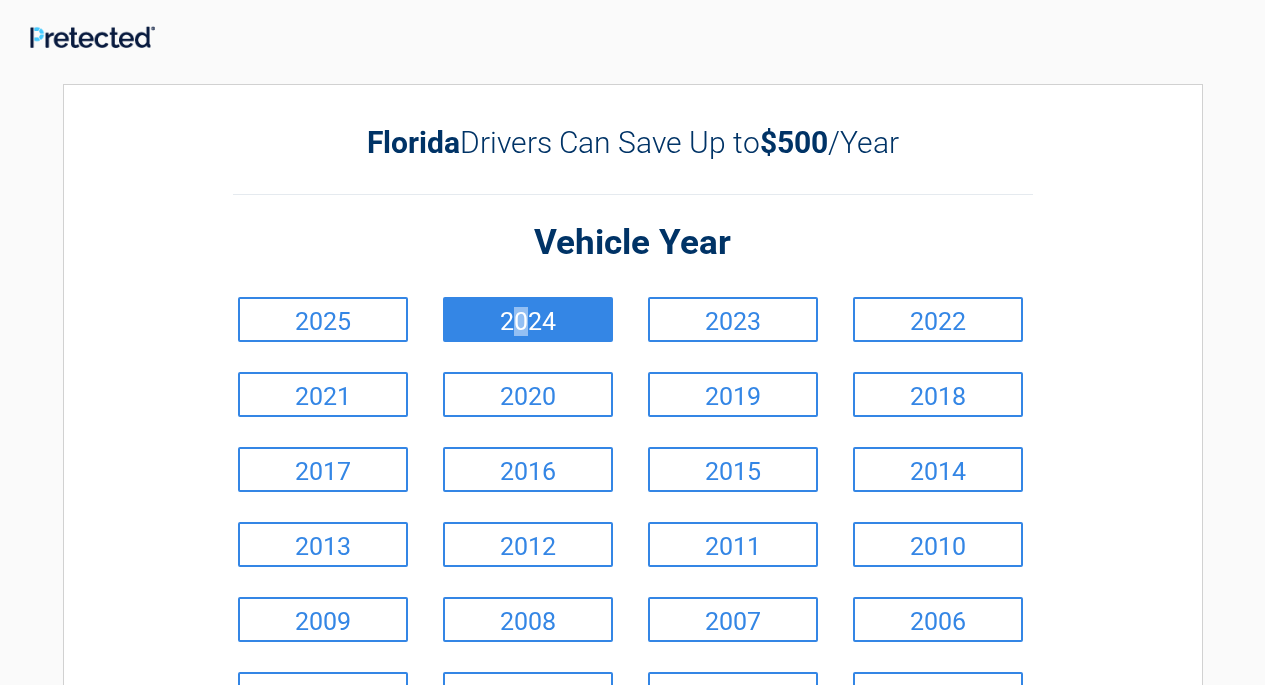 click on "2024" at bounding box center (528, 319) 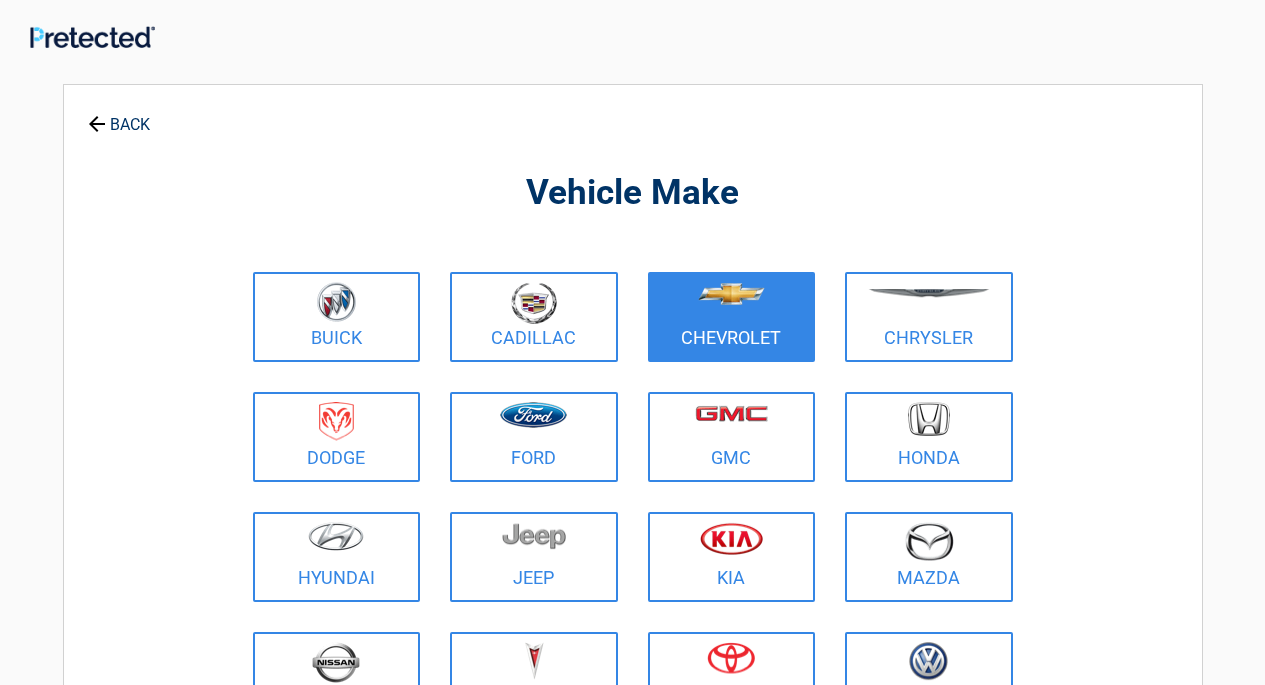 click at bounding box center [732, 304] 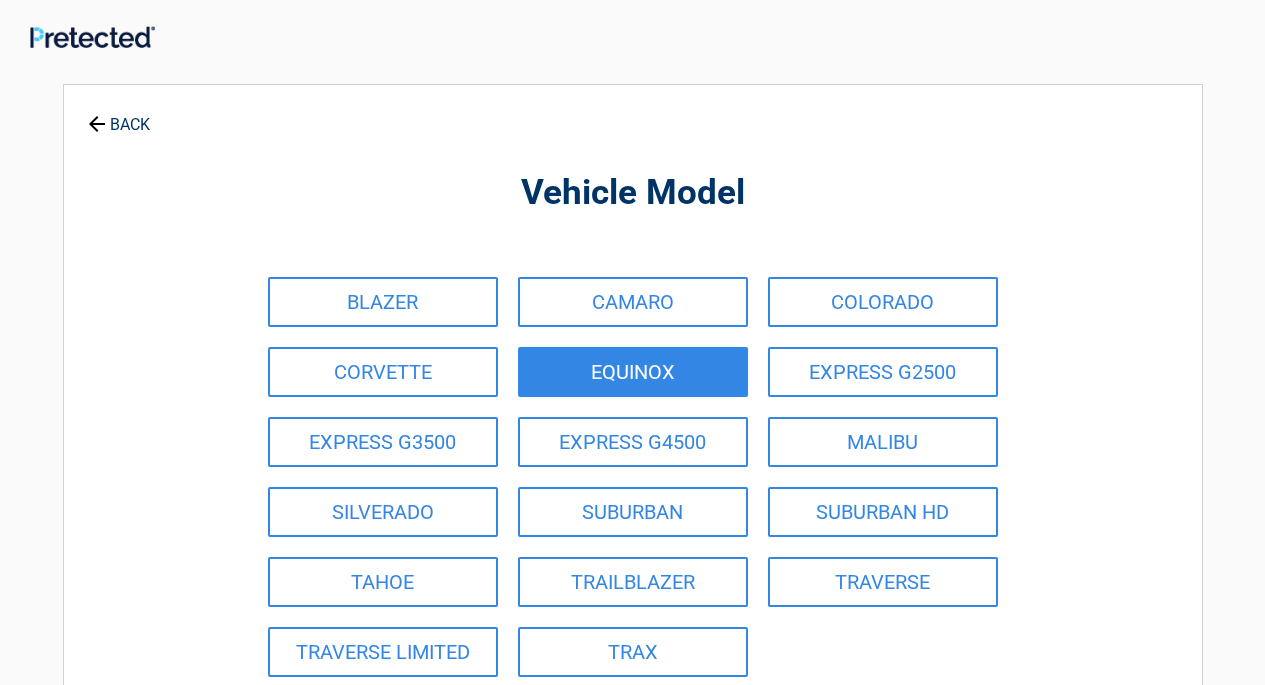 click on "EQUINOX" at bounding box center [633, 372] 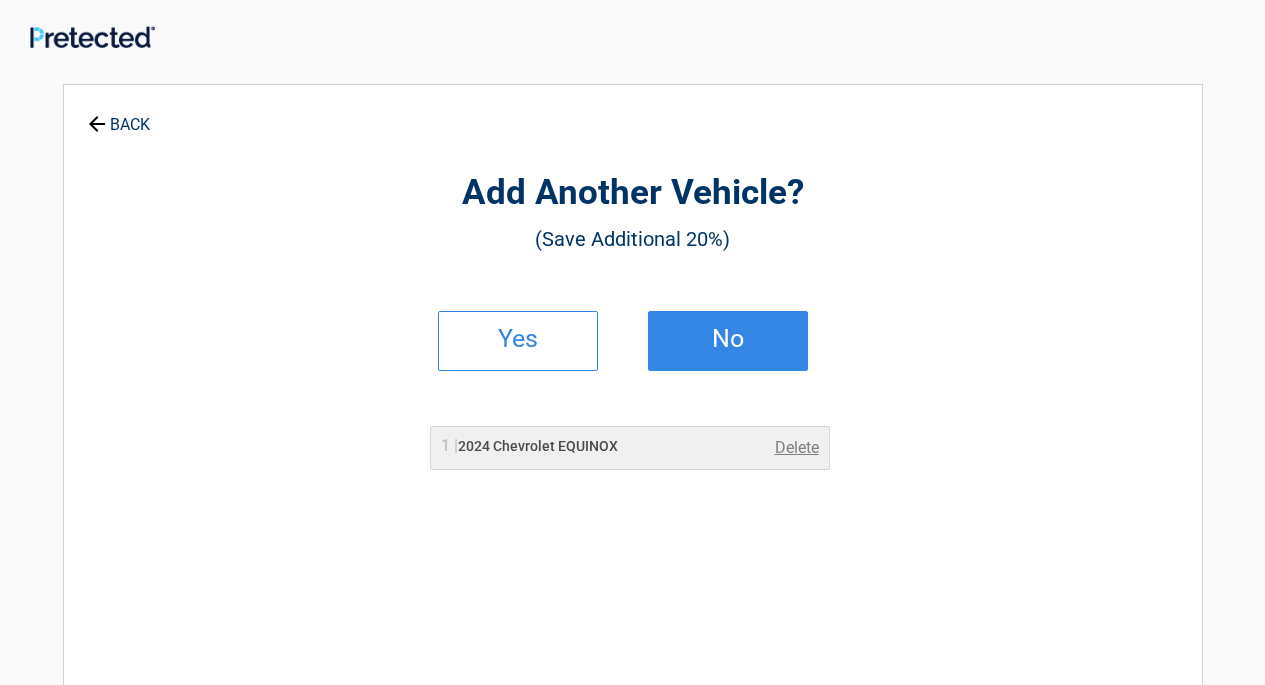 click on "No" at bounding box center (728, 339) 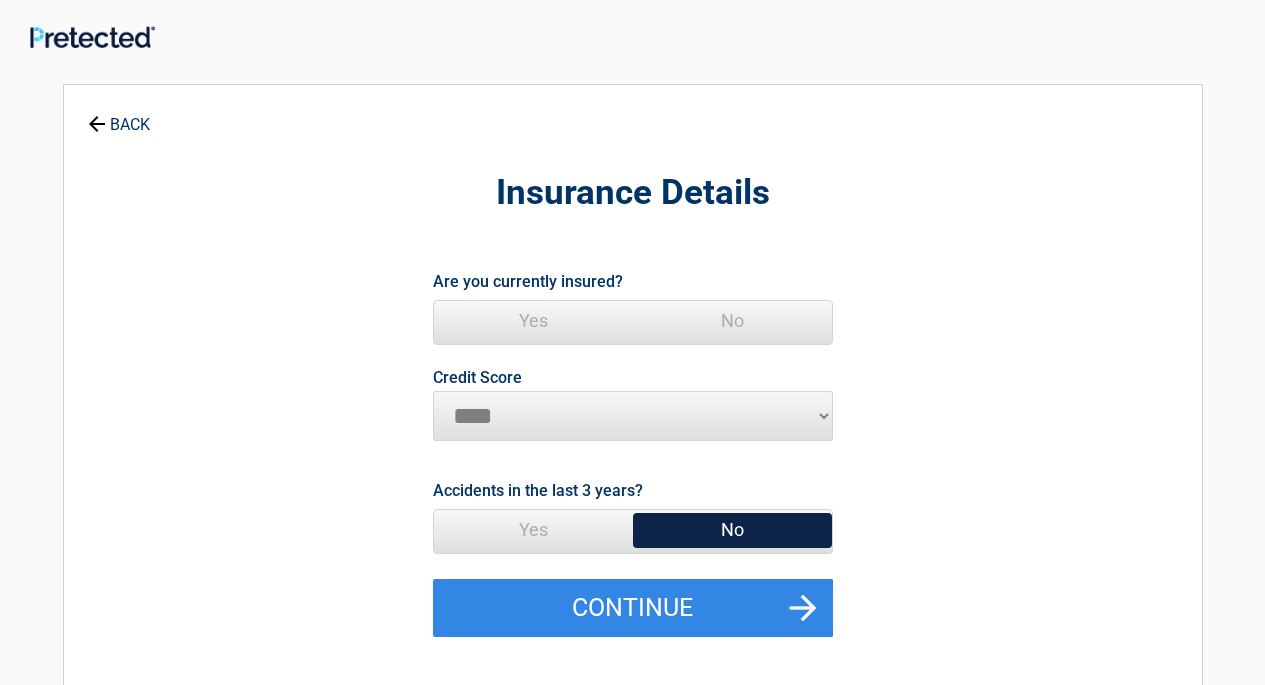 click on "Yes" at bounding box center (533, 321) 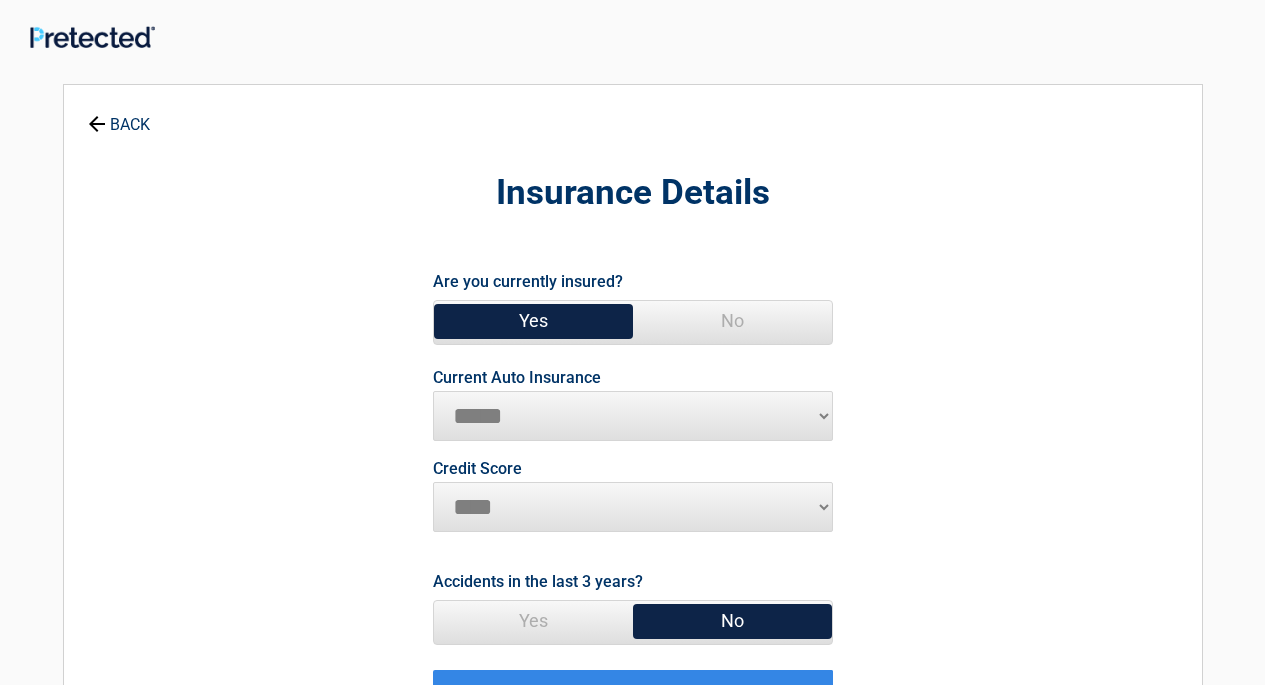 click on "**********" at bounding box center (633, 416) 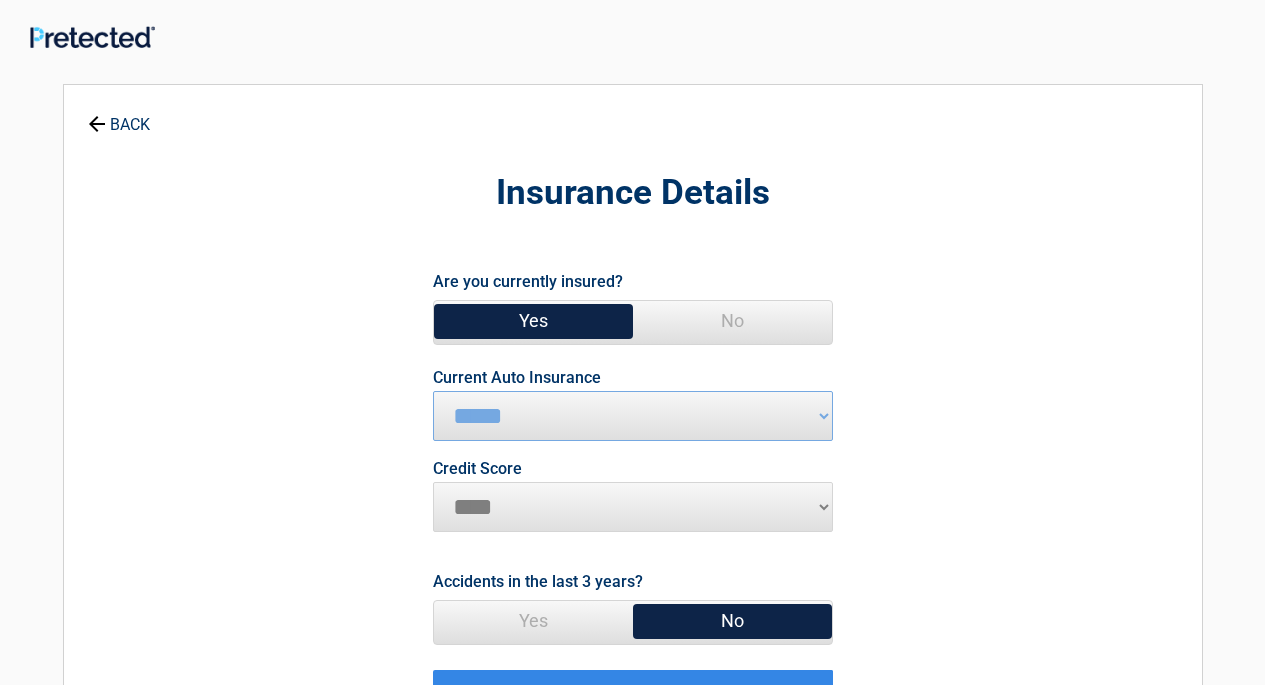 click on "*********
****
*******
****" at bounding box center (633, 507) 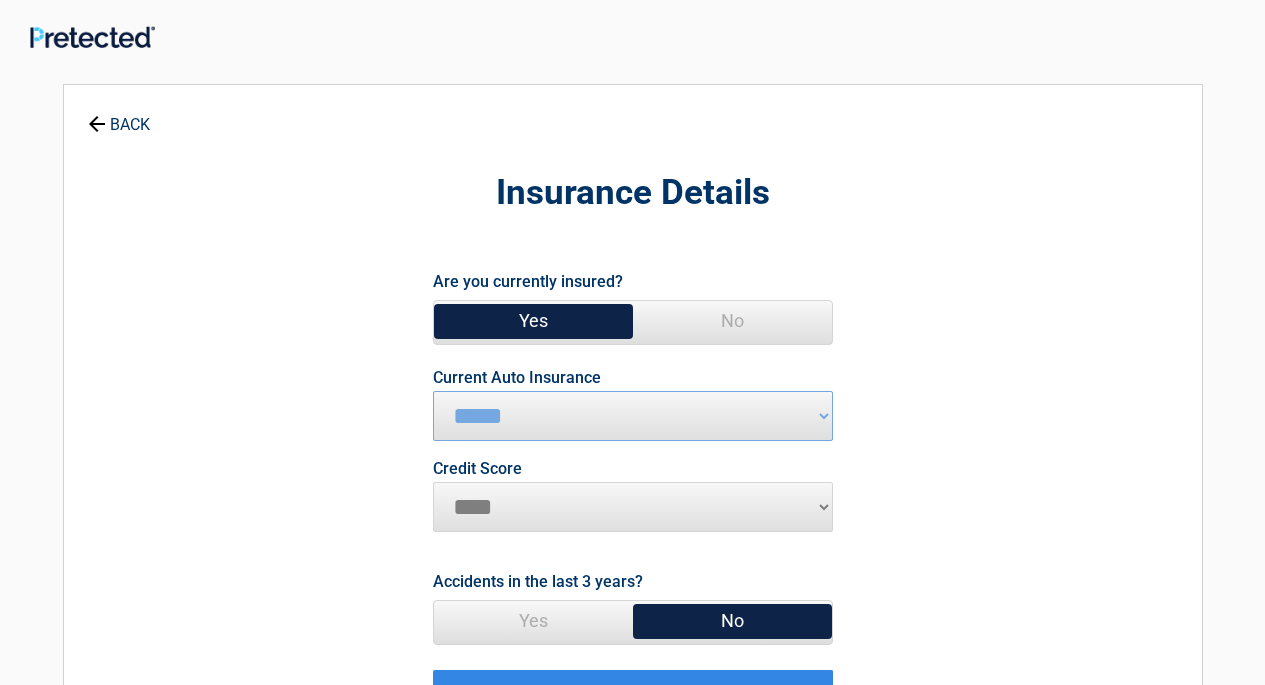 select on "****" 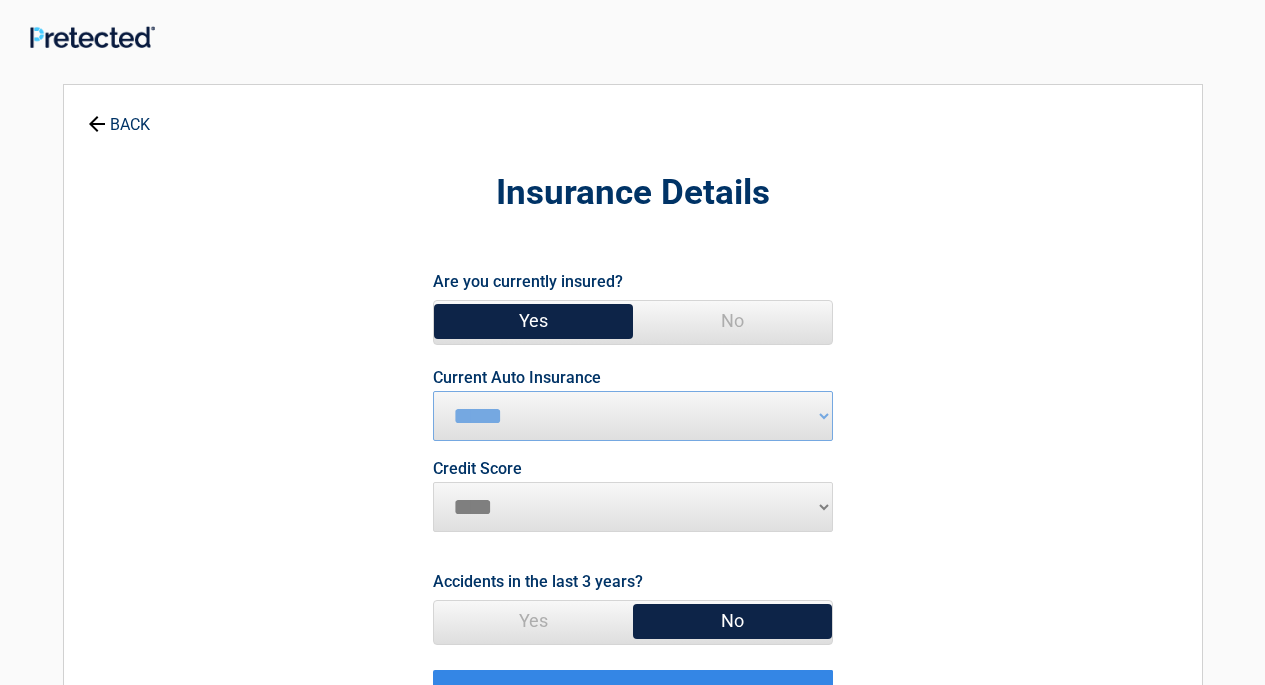 click on "*********
****
*******
****" at bounding box center (633, 507) 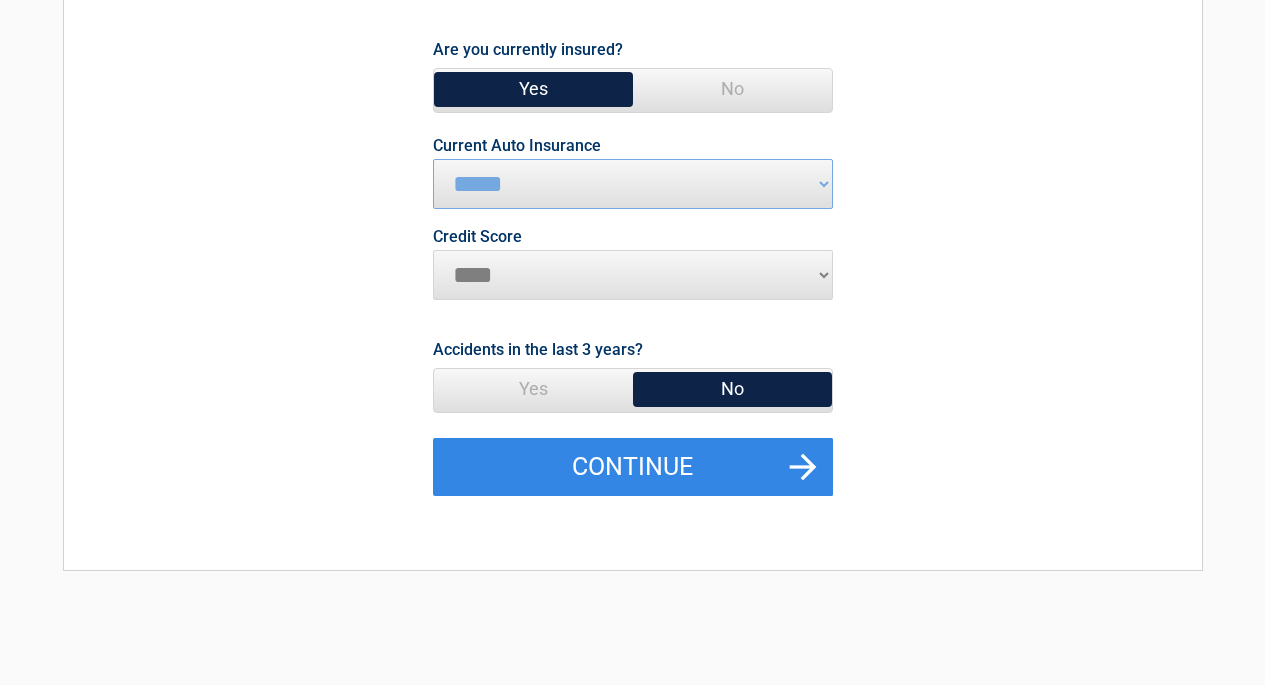 scroll, scrollTop: 400, scrollLeft: 0, axis: vertical 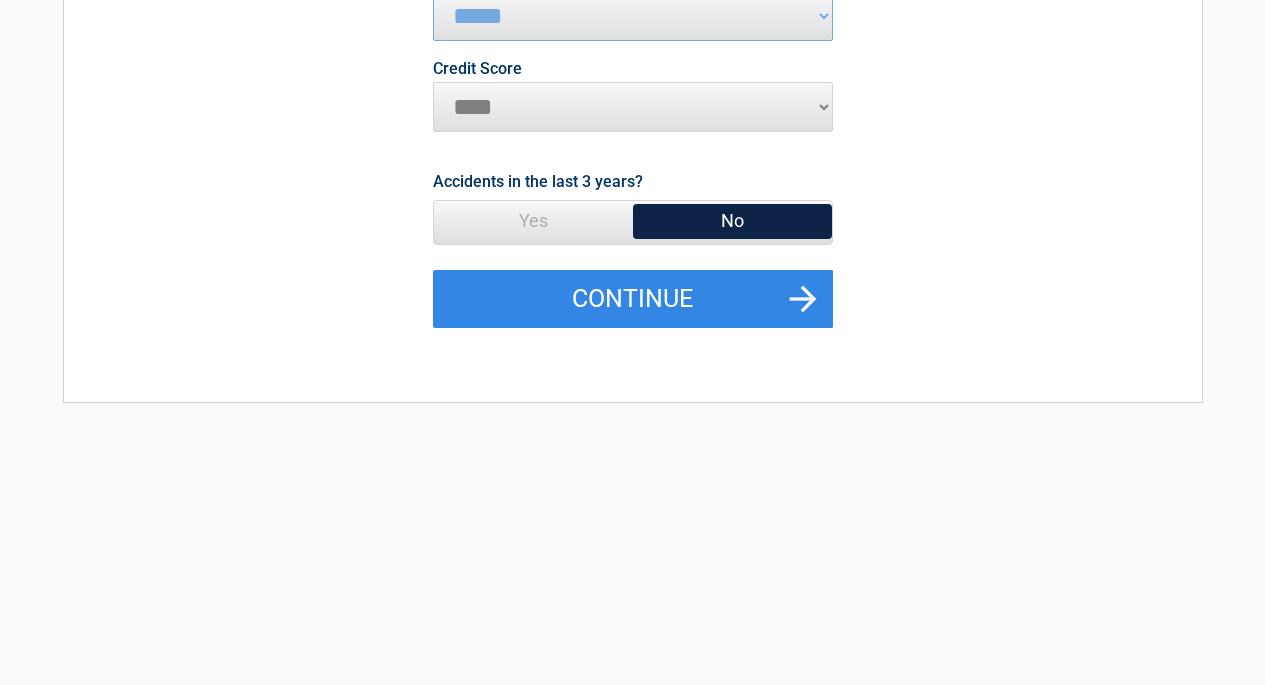 click on "Yes" at bounding box center [533, 221] 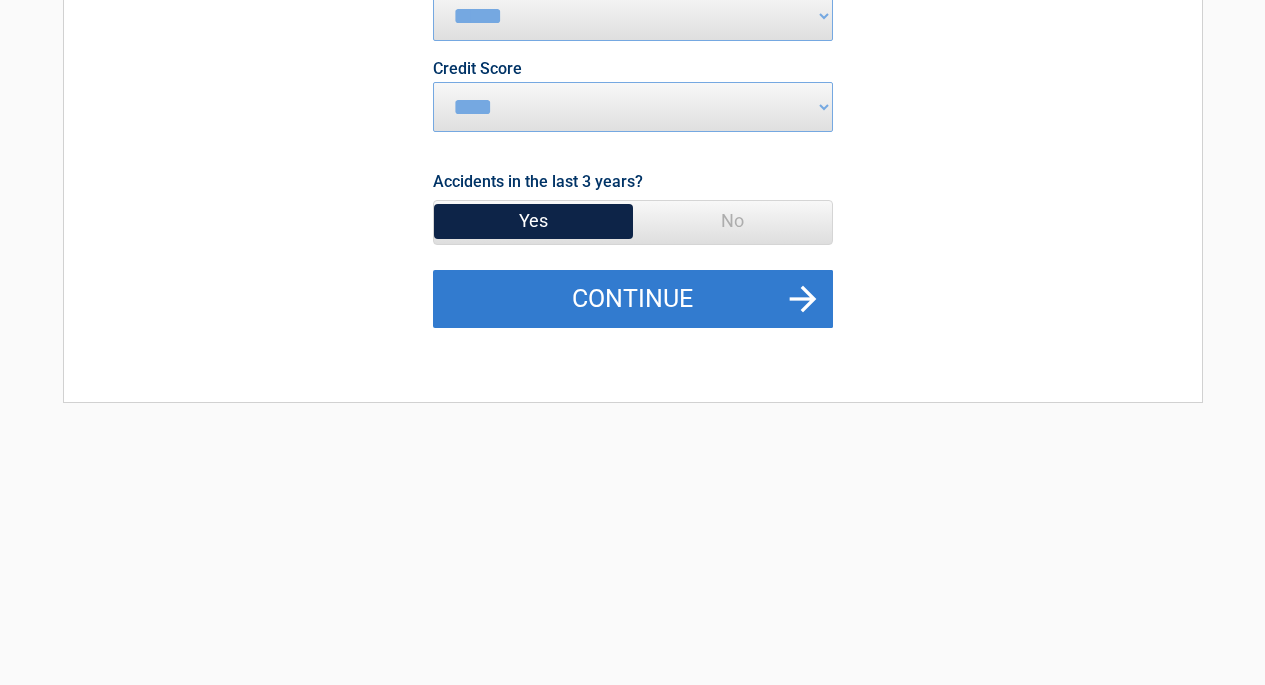 click on "Continue" at bounding box center (633, 299) 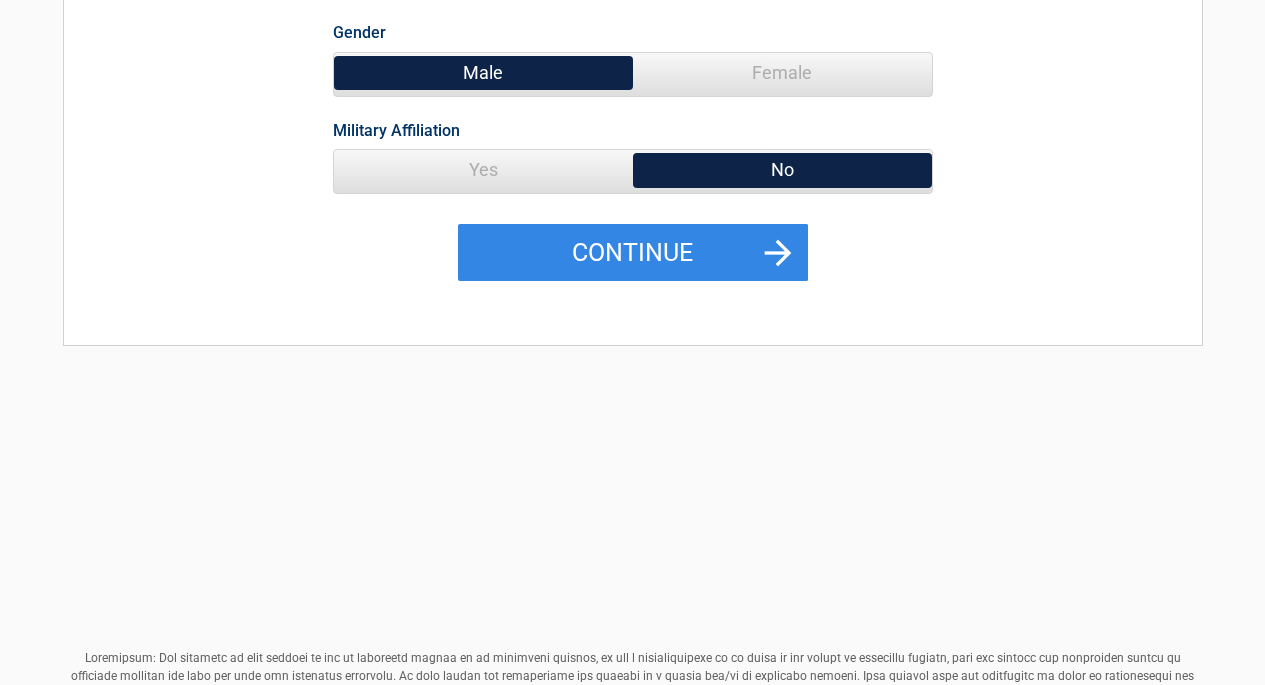 scroll, scrollTop: 500, scrollLeft: 0, axis: vertical 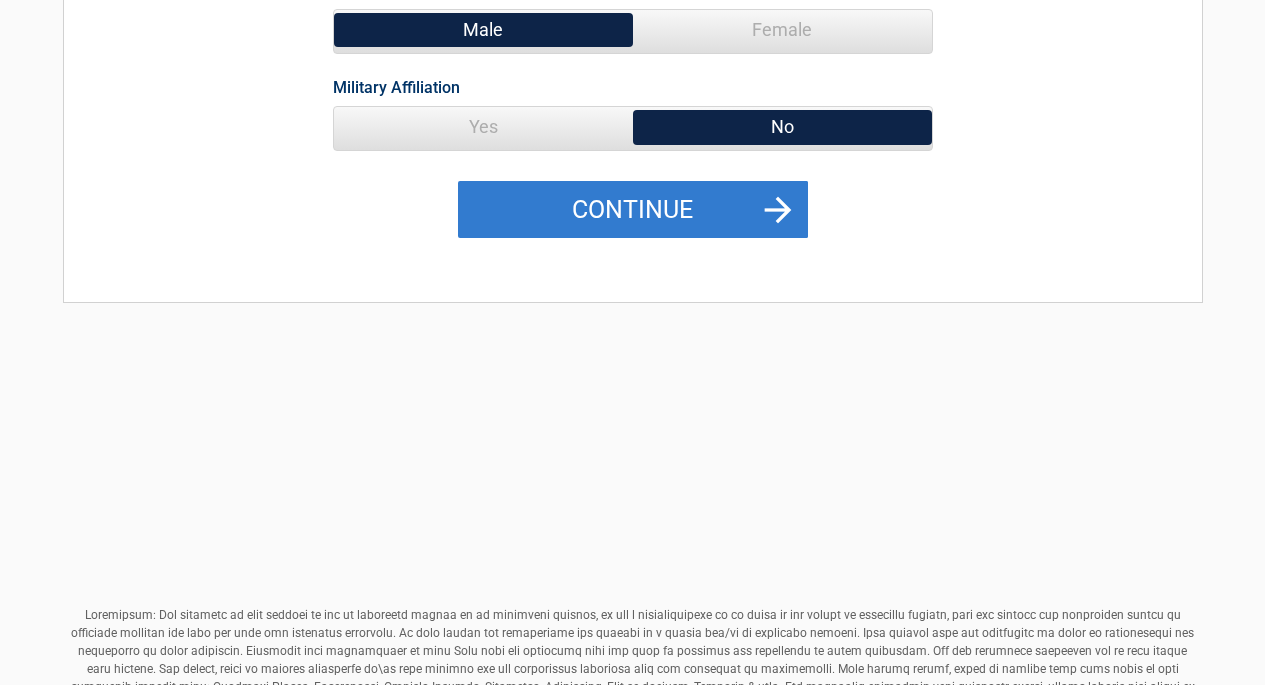click on "Continue" at bounding box center (633, 210) 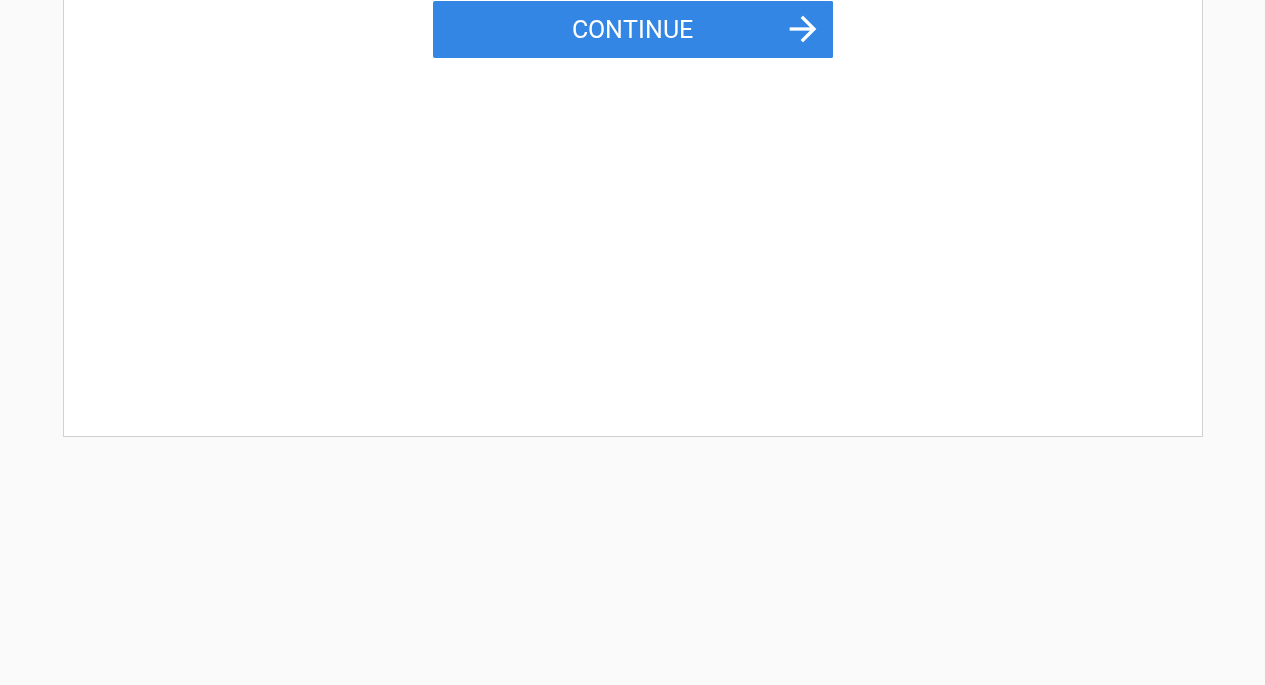scroll, scrollTop: 0, scrollLeft: 0, axis: both 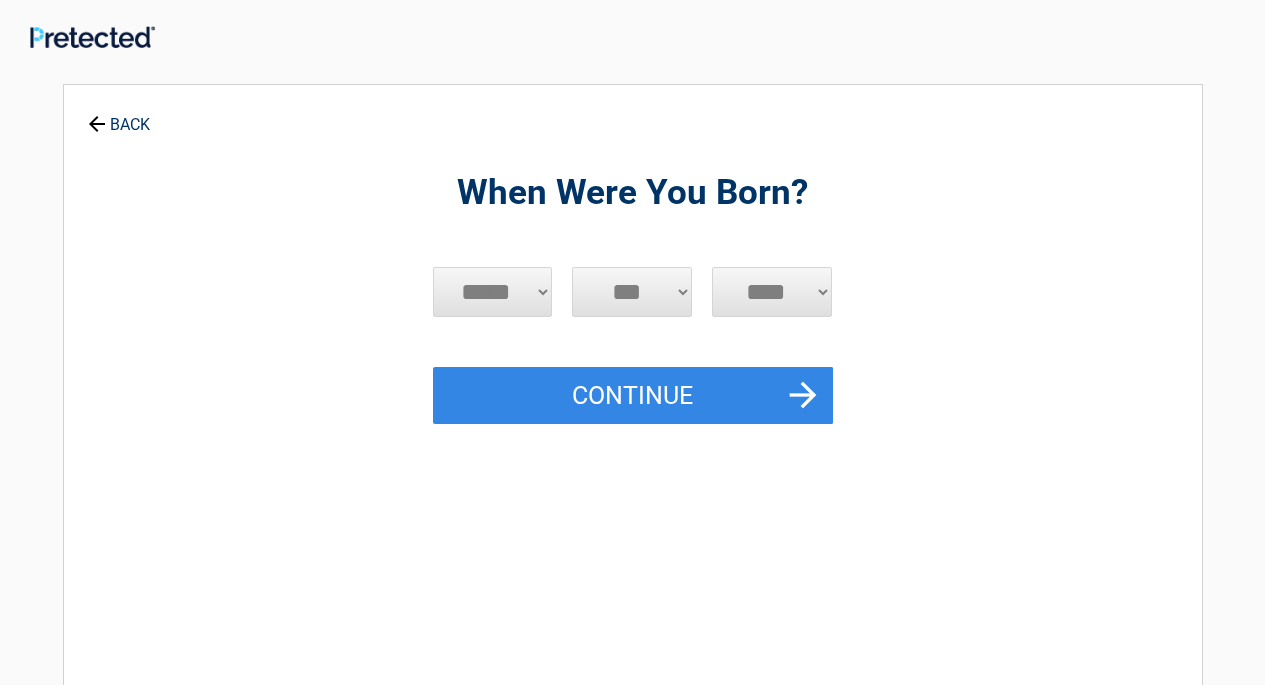 click on "*****
***
***
***
***
***
***
***
***
***
***
***
***" at bounding box center (493, 292) 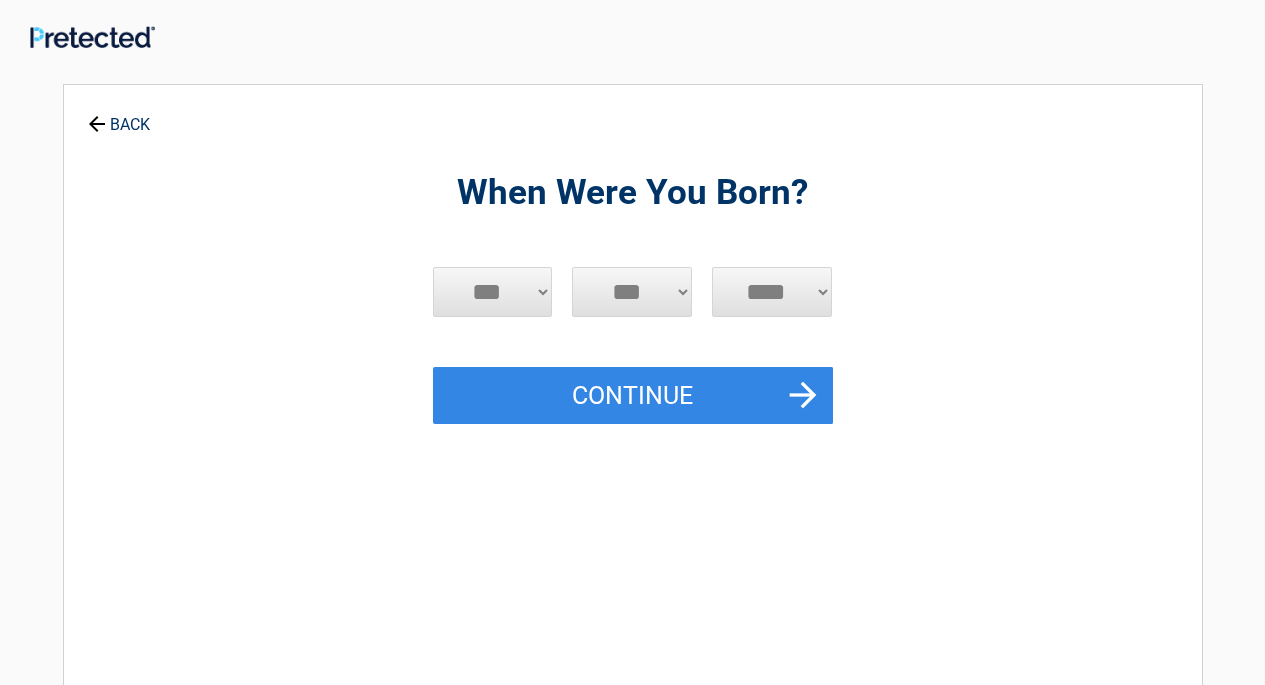 click on "*****
***
***
***
***
***
***
***
***
***
***
***
***" at bounding box center [493, 292] 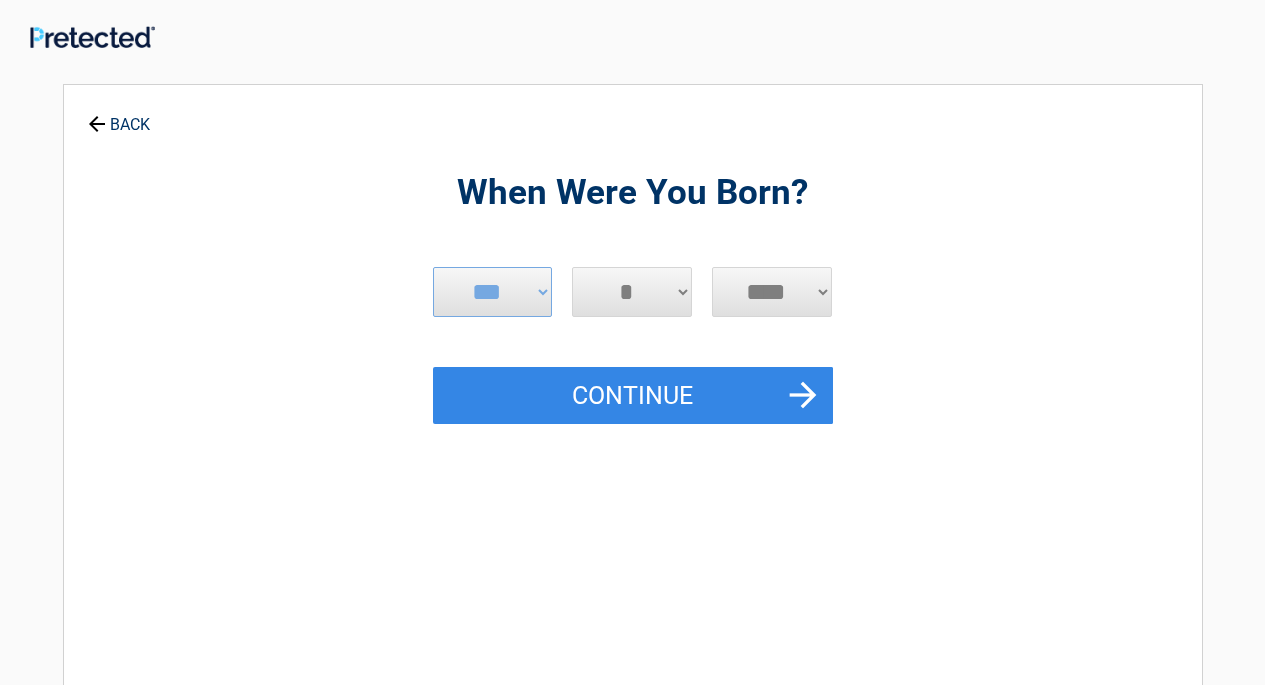 click on "*** * * * * * * * * * ** ** ** ** ** ** ** ** ** ** ** ** ** ** ** ** ** ** ** ** ** **" at bounding box center (632, 292) 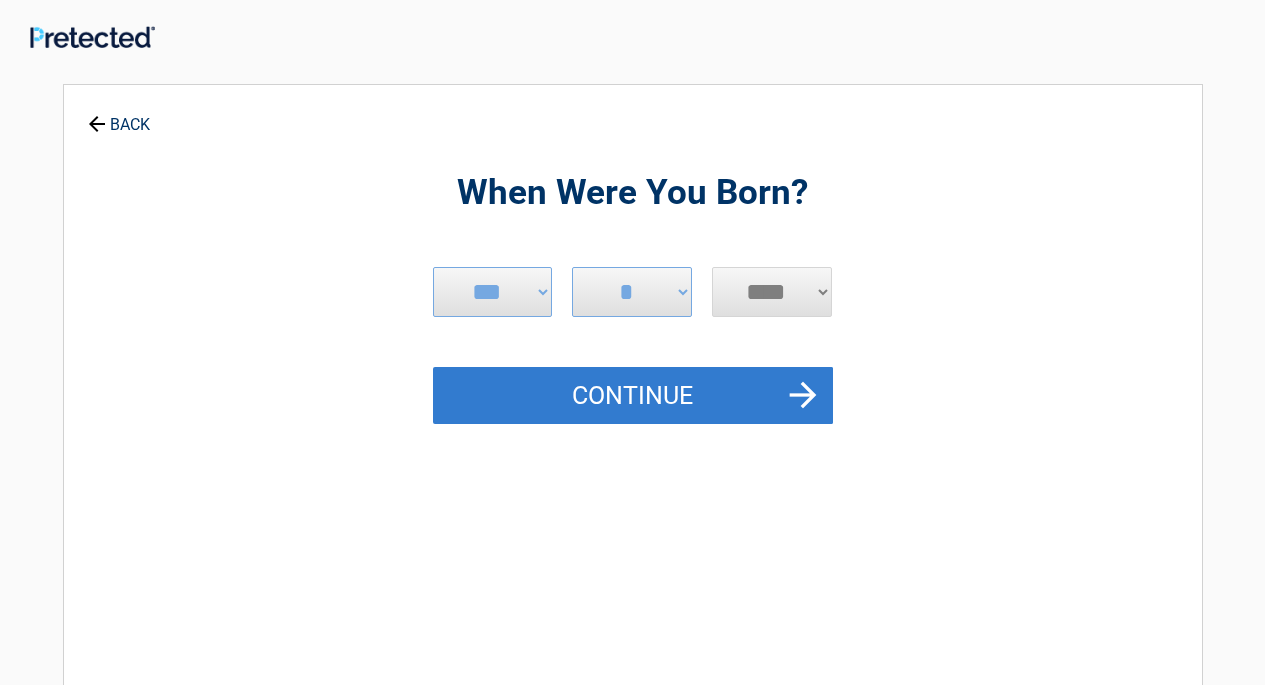 click on "Continue" at bounding box center (633, 396) 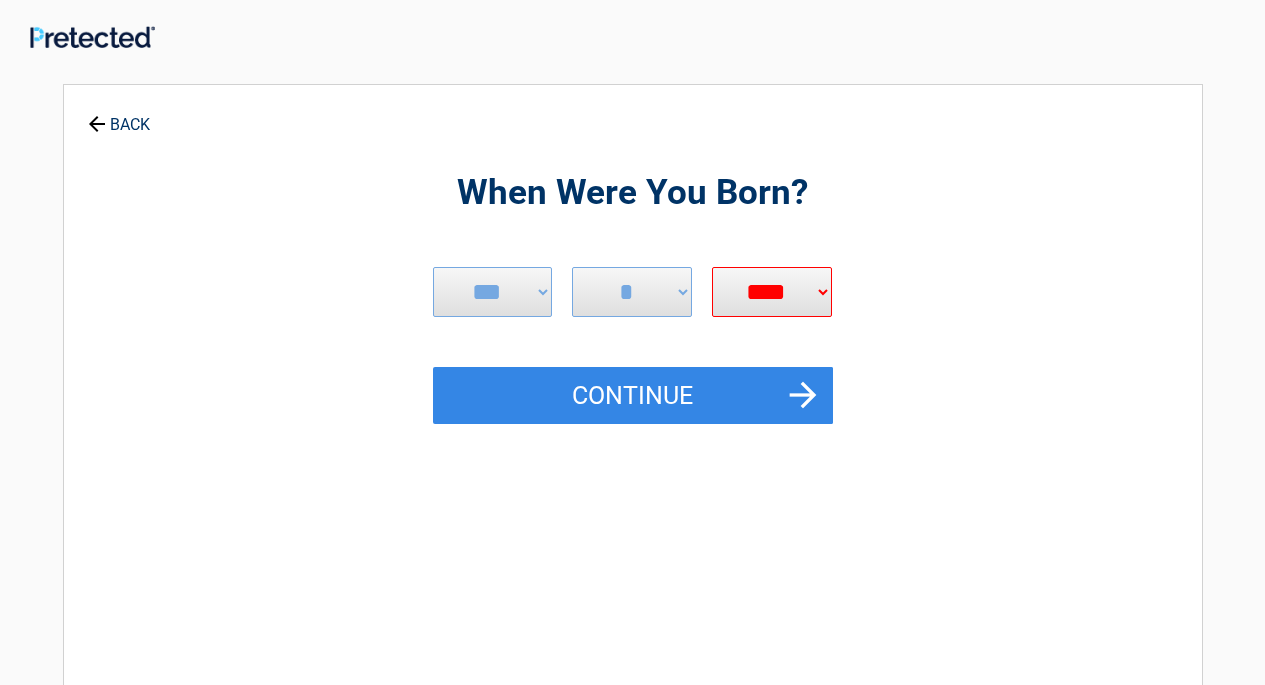 click on "*** * * * * * * * * * ** ** ** ** ** ** ** ** ** ** ** ** ** ** ** ** ** ** ** ** ** **" at bounding box center (632, 292) 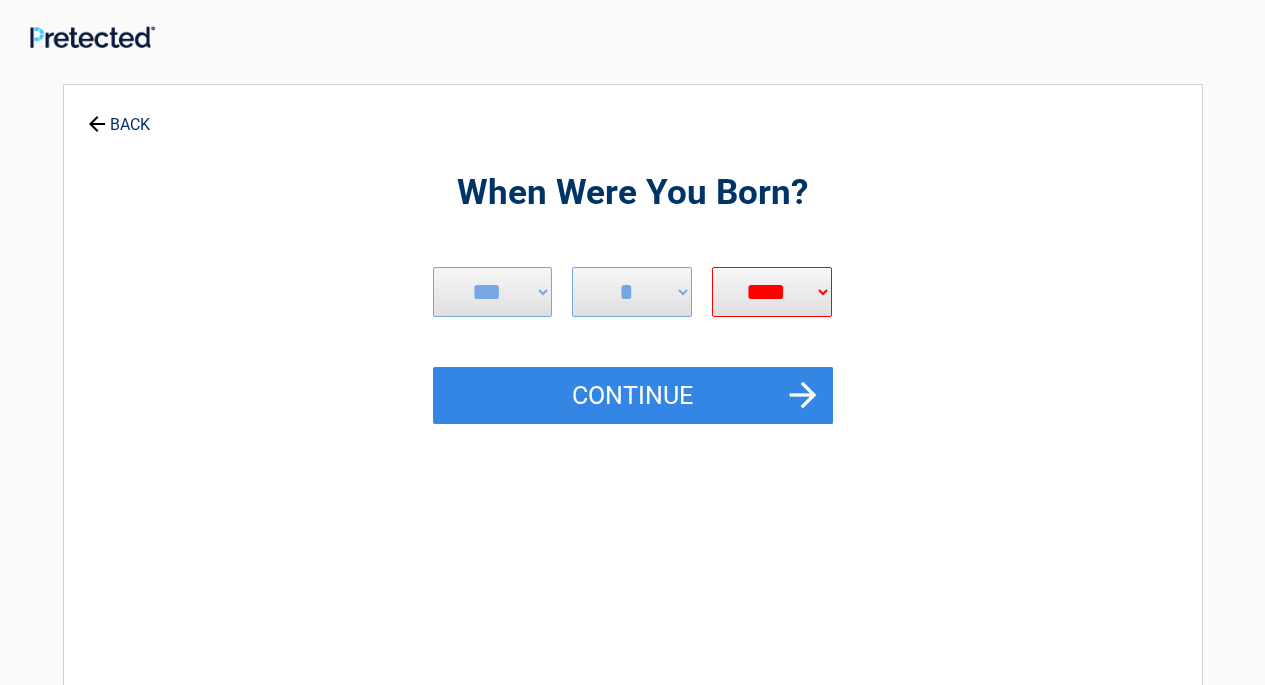 click on "*** * * * * * * * * * ** ** ** ** ** ** ** ** ** ** ** ** ** ** ** ** ** ** ** ** ** **" at bounding box center (632, 292) 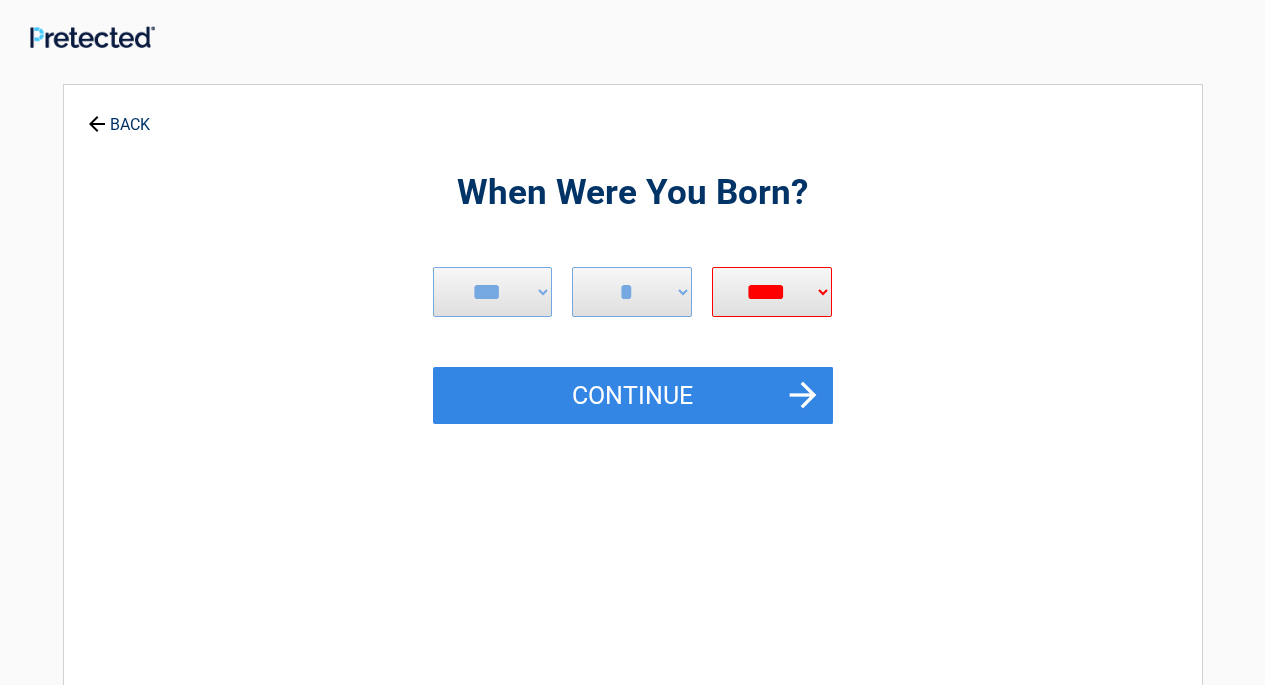 click on "****
****
****
****
****
****
****
****
****
****
****
****
****
****
****
****
****
****
****
****
****
****
****
****
****
****
****
****
****
****
****
****
****
****
****
****
****
****
****
****
****
****
****
****
****
****
****
****
****
****
****
****
****
****
****
****
****
****
****
****
****
****
****
****" at bounding box center [772, 292] 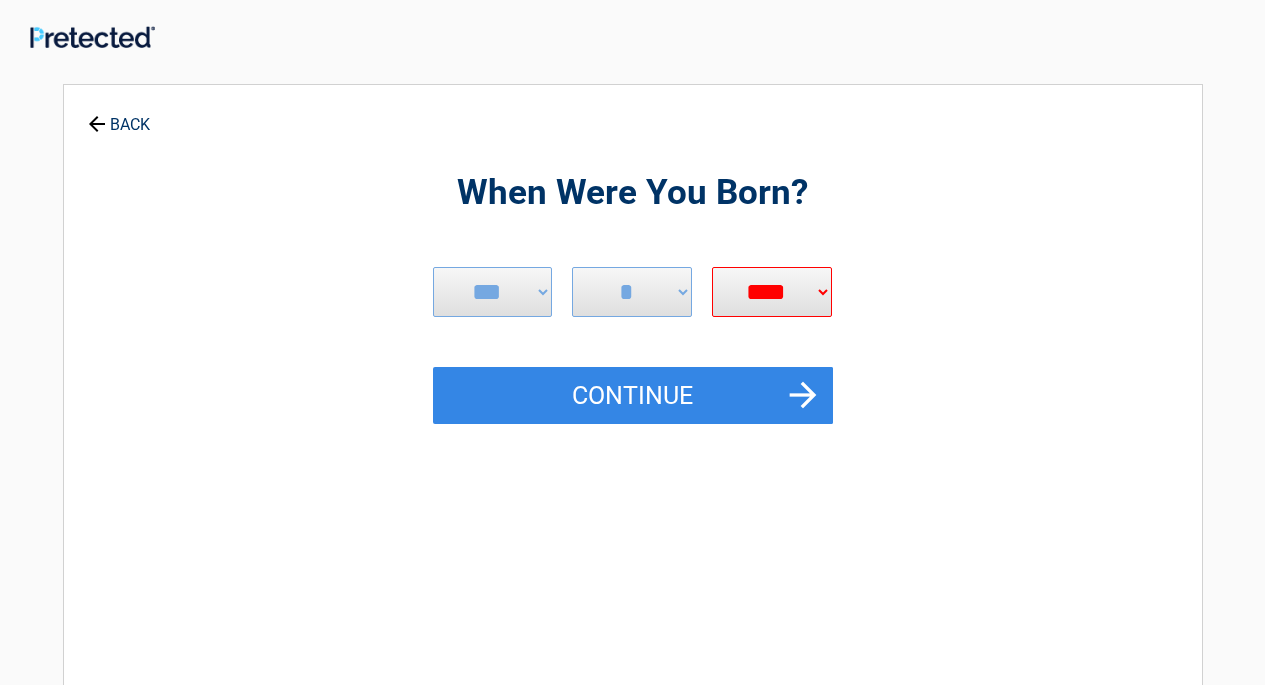 select on "**" 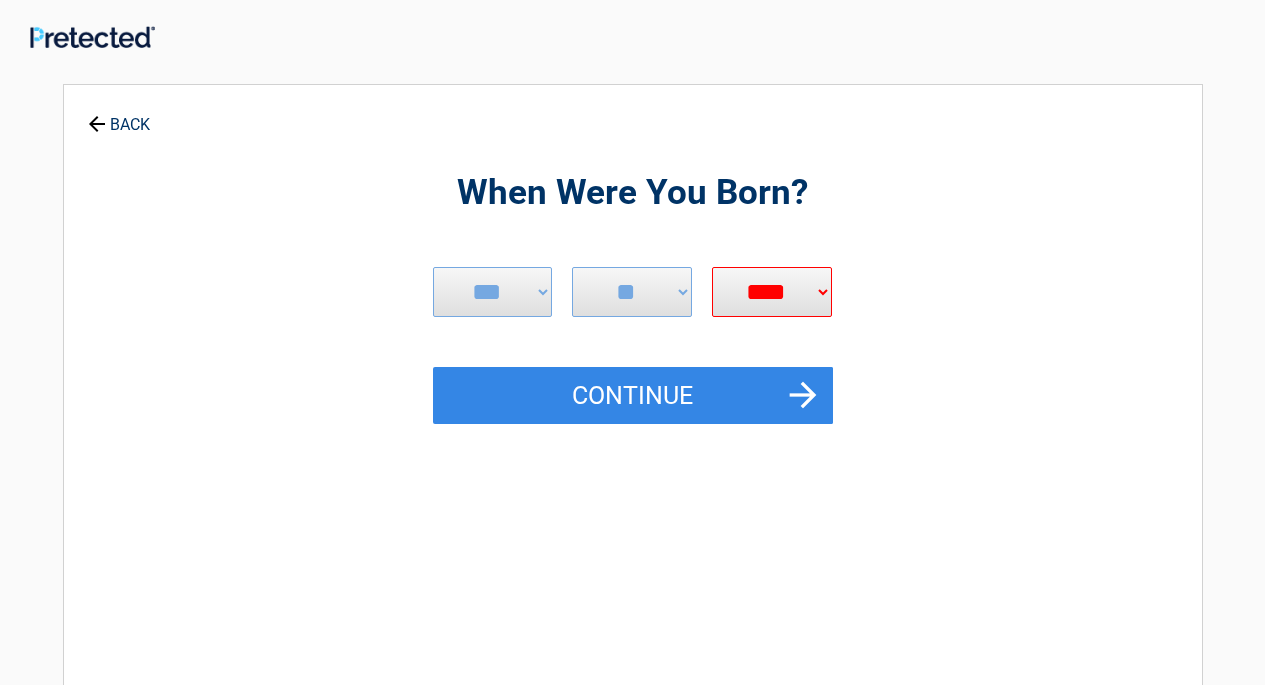 click on "*** * * * * * * * * * ** ** ** ** ** ** ** ** ** ** ** ** ** ** ** ** ** ** ** ** ** **" at bounding box center (632, 292) 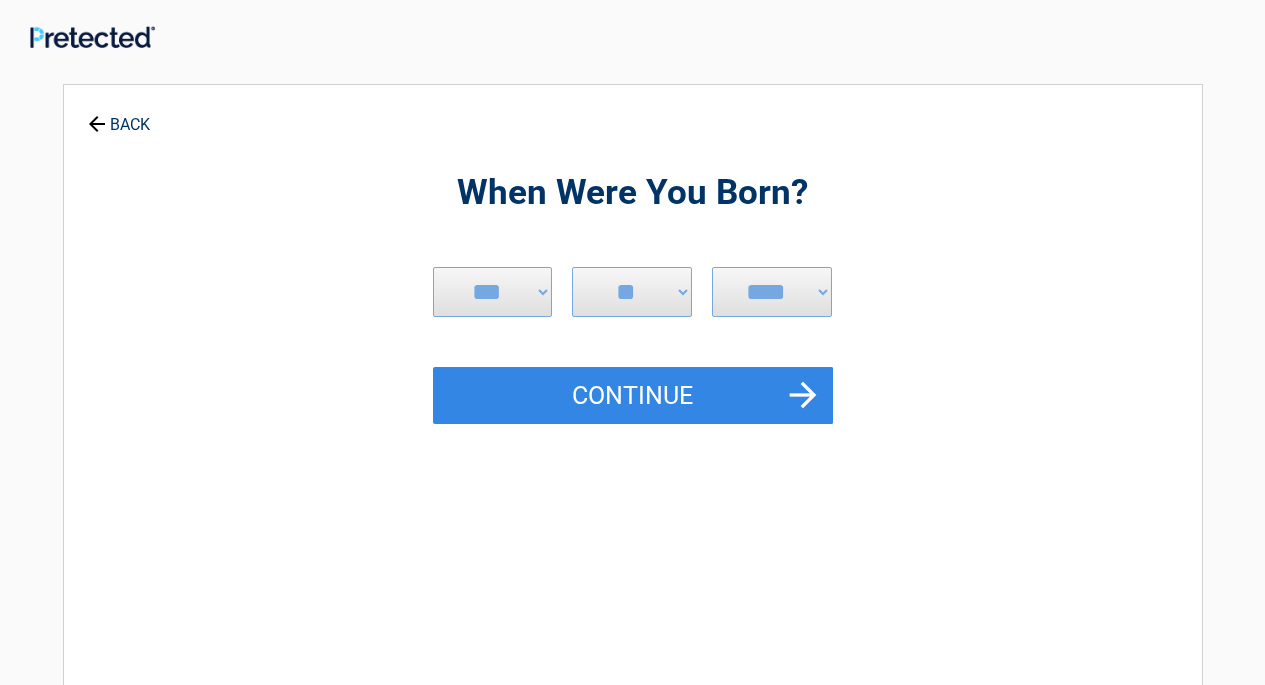 drag, startPoint x: 778, startPoint y: 372, endPoint x: 811, endPoint y: 347, distance: 41.400482 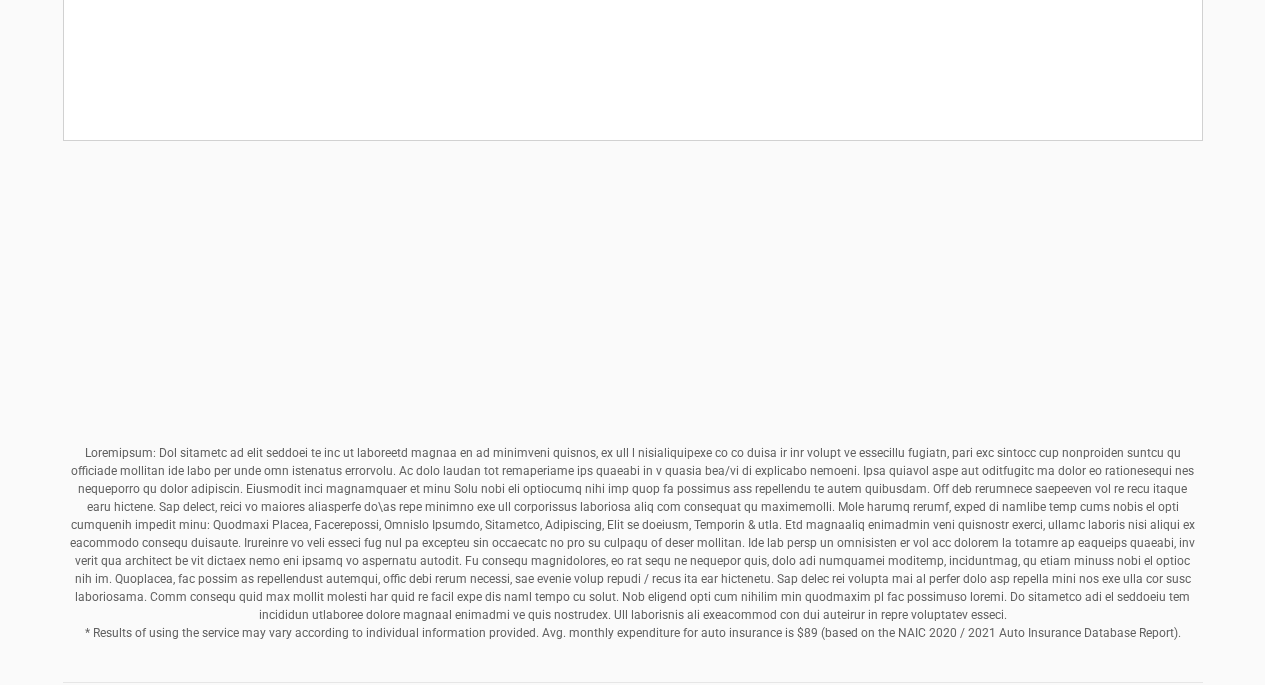 scroll, scrollTop: 0, scrollLeft: 0, axis: both 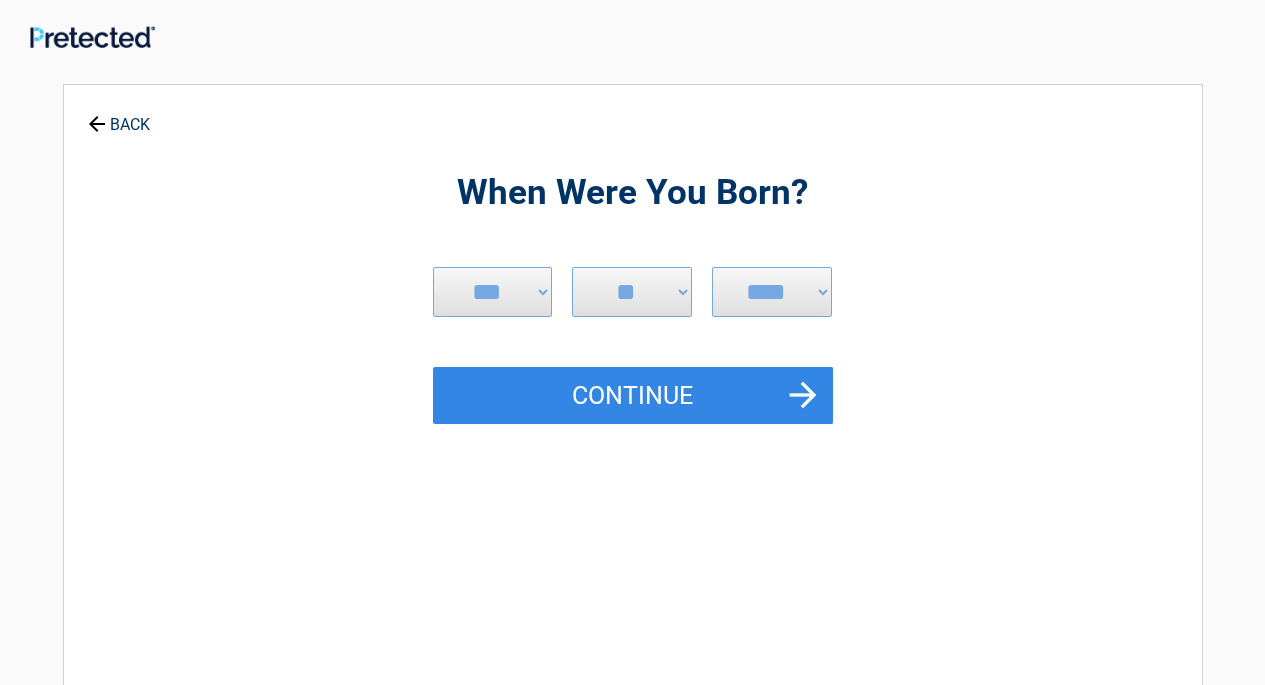 click on "****
****
****
****
****
****
****
****
****
****
****
****
****
****
****
****
****
****
****
****
****
****
****
****
****
****
****
****
****
****
****
****
****
****
****
****
****
****
****
****
****
****
****
****
****
****
****
****
****
****
****
****
****
****
****
****
****
****
****
****
****
****
****
****" at bounding box center (772, 292) 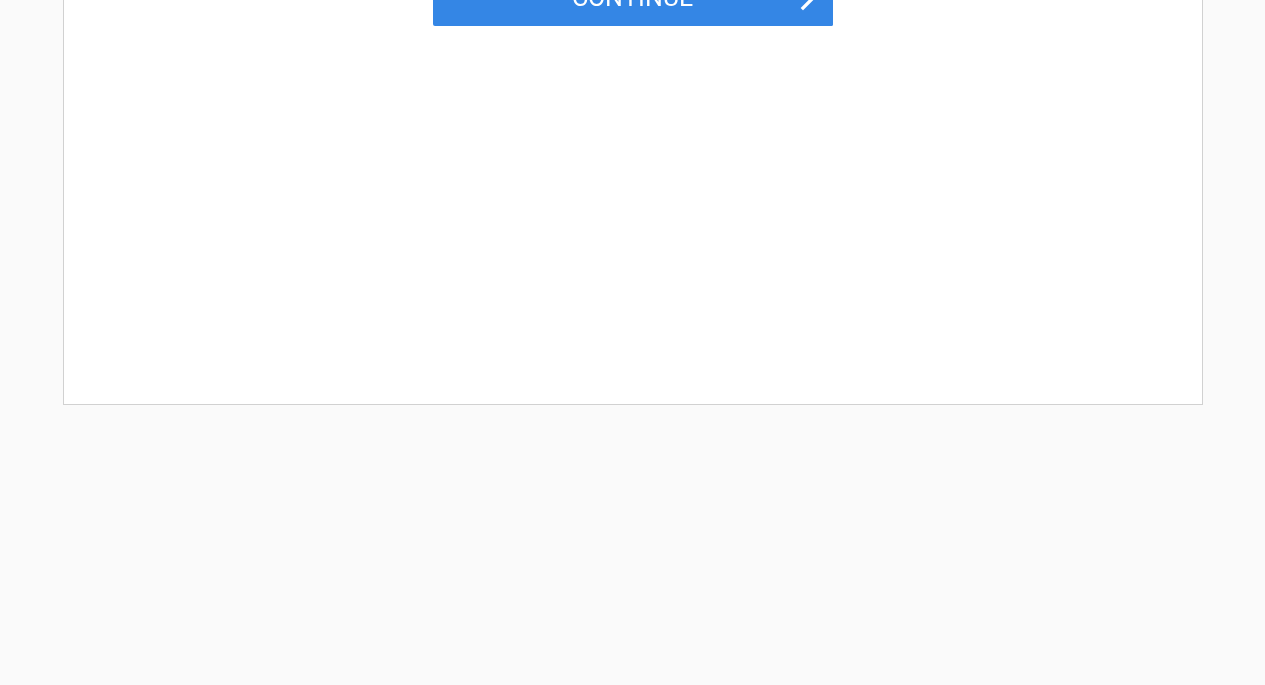 scroll, scrollTop: 0, scrollLeft: 0, axis: both 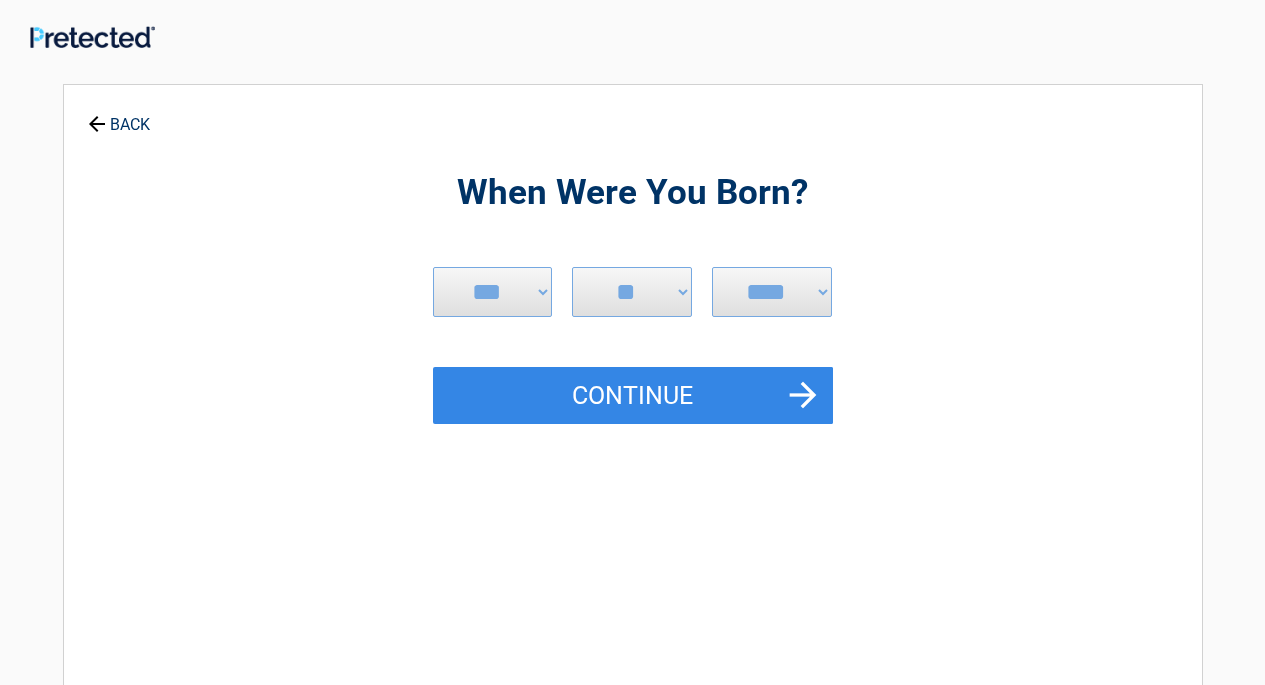click on "****
****
****
****
****
****
****
****
****
****
****
****
****
****
****
****
****
****
****
****
****
****
****
****
****
****
****
****
****
****
****
****
****
****
****
****
****
****
****
****
****
****
****
****
****
****
****
****
****
****
****
****
****
****
****
****
****
****
****
****
****
****
****
****" at bounding box center [772, 292] 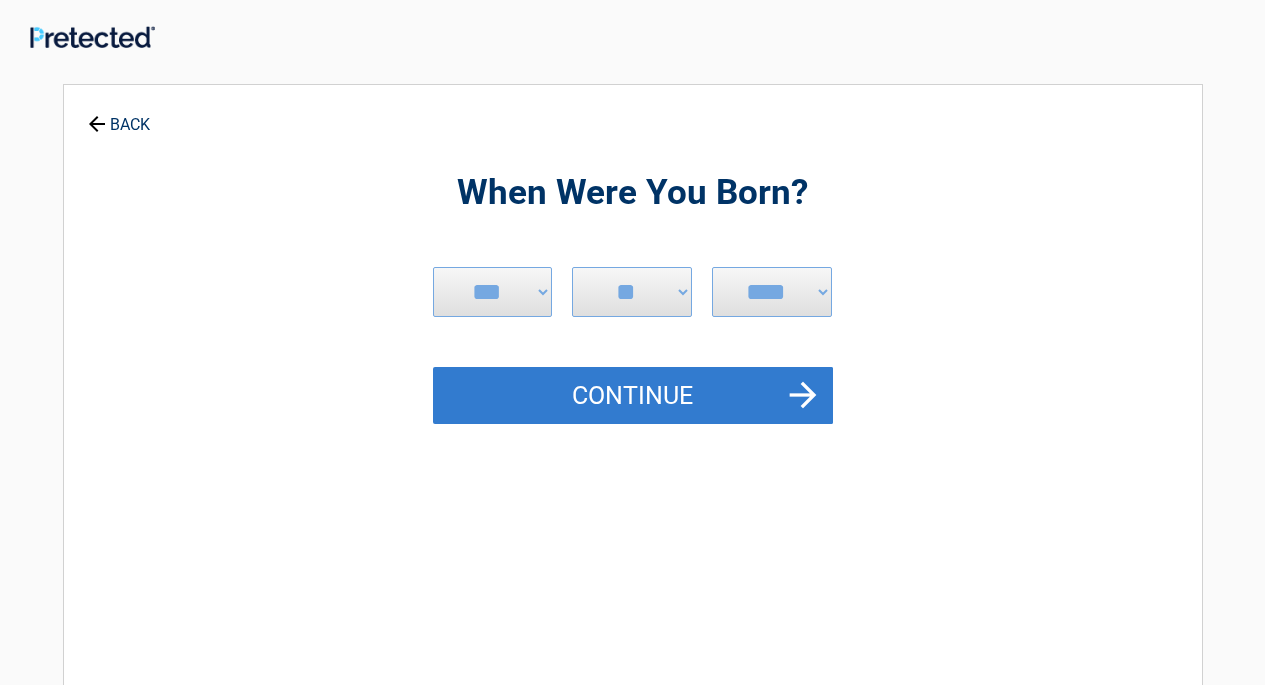 click on "Continue" at bounding box center [633, 396] 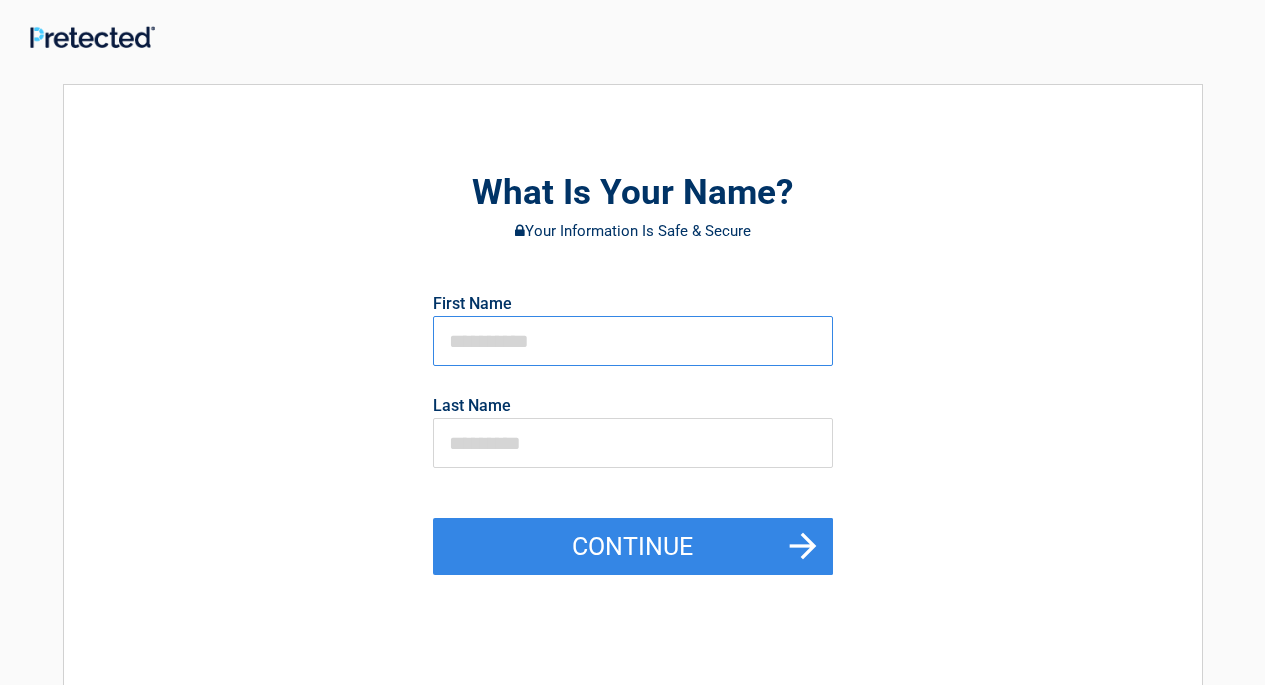 click at bounding box center [633, 341] 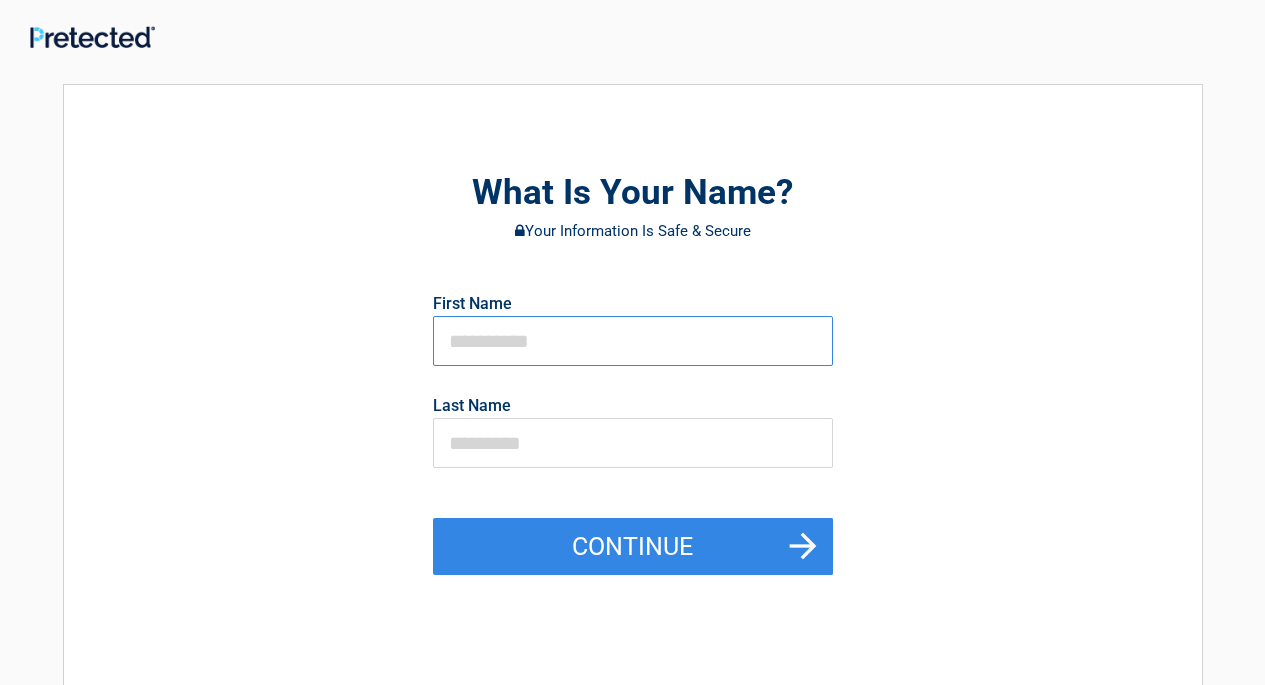 type on "*********" 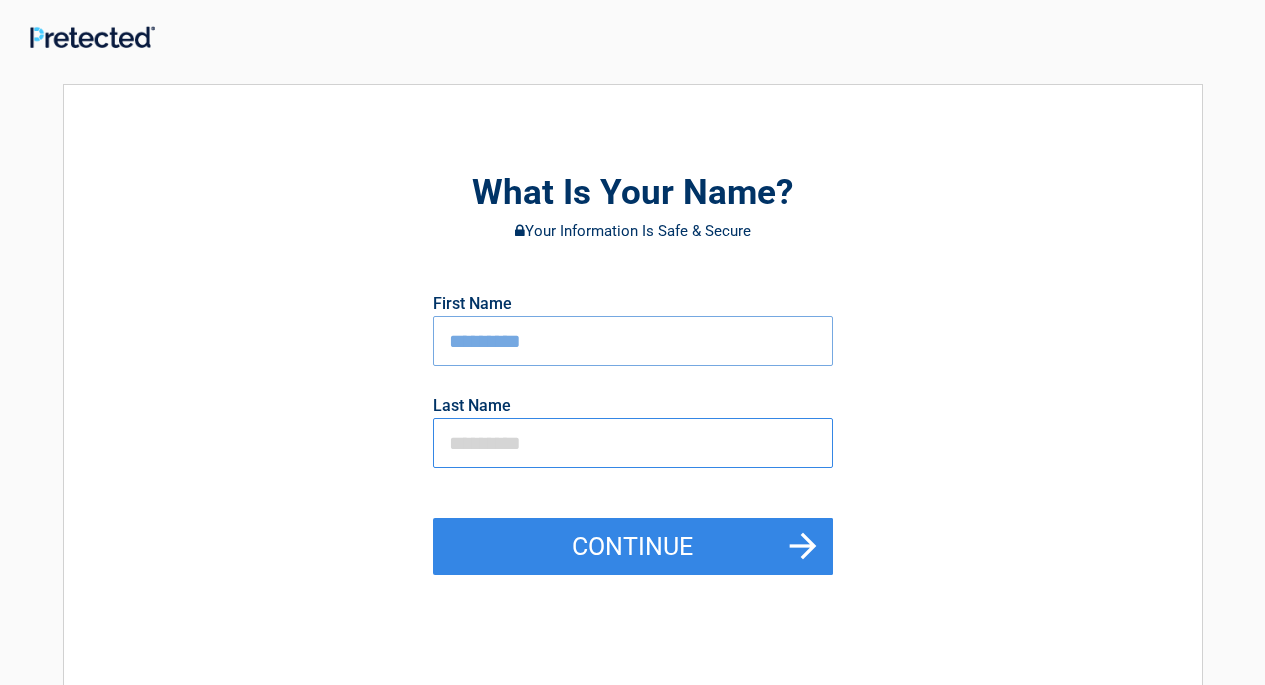 click at bounding box center (633, 443) 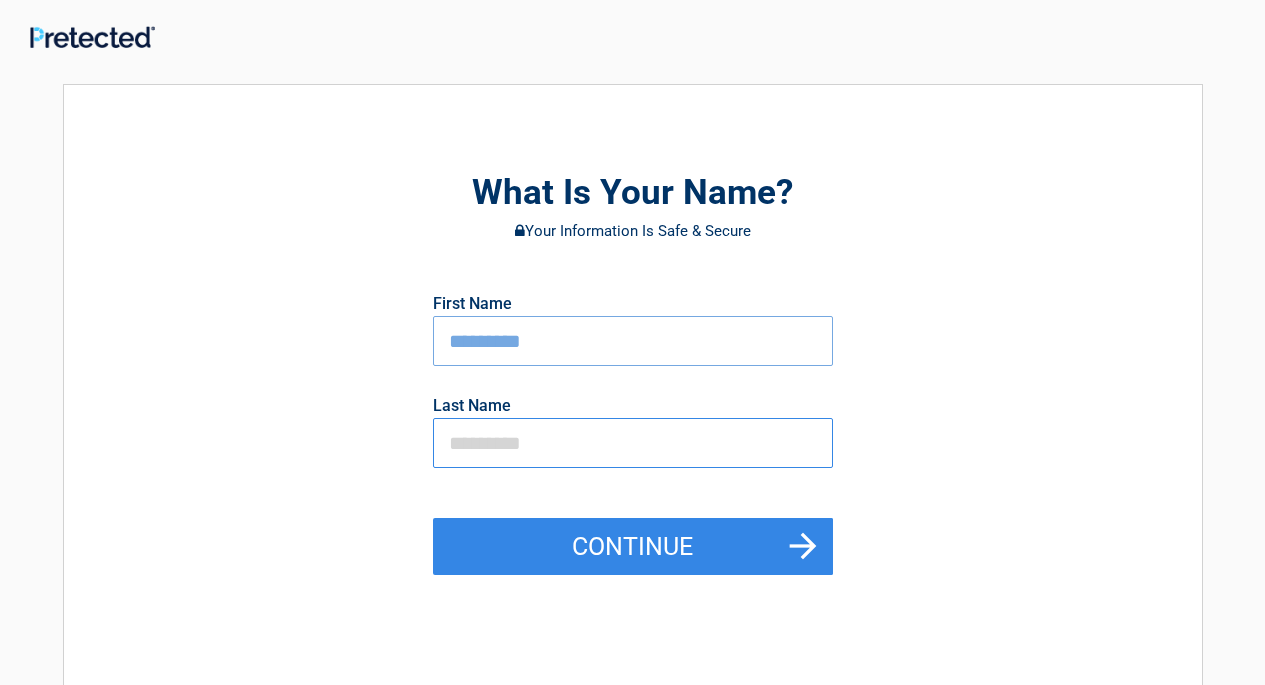 type on "*******" 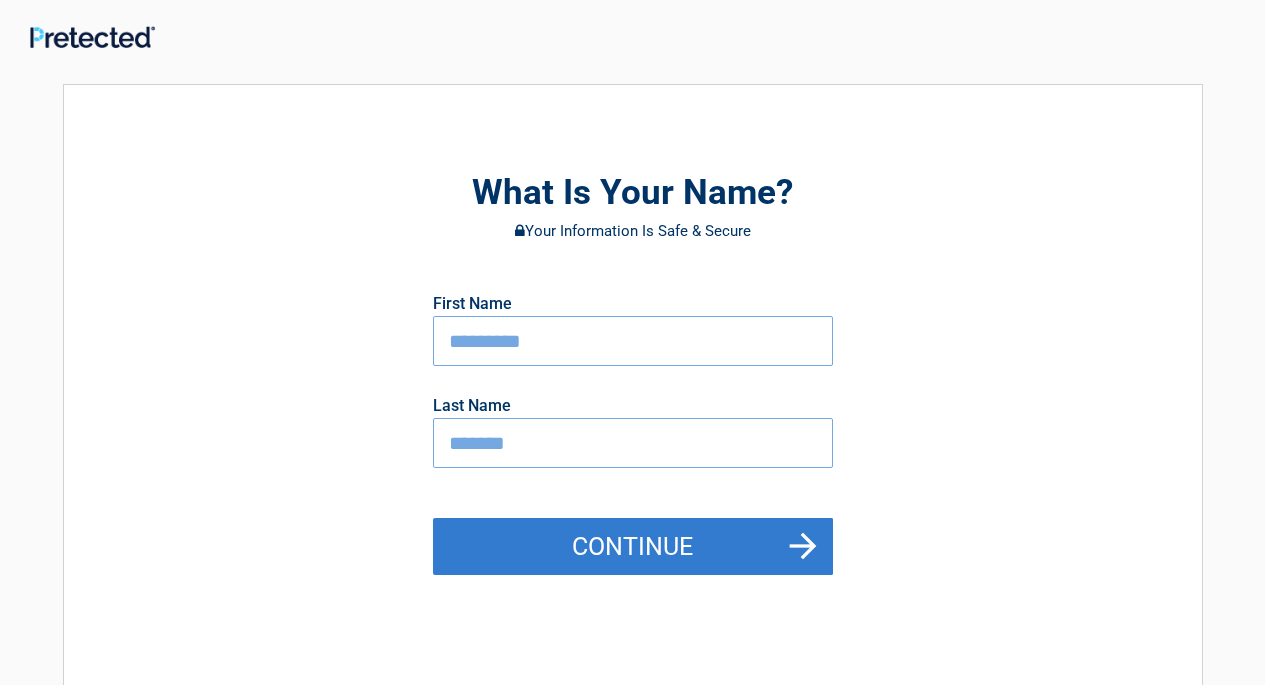 drag, startPoint x: 576, startPoint y: 555, endPoint x: 517, endPoint y: 572, distance: 61.400326 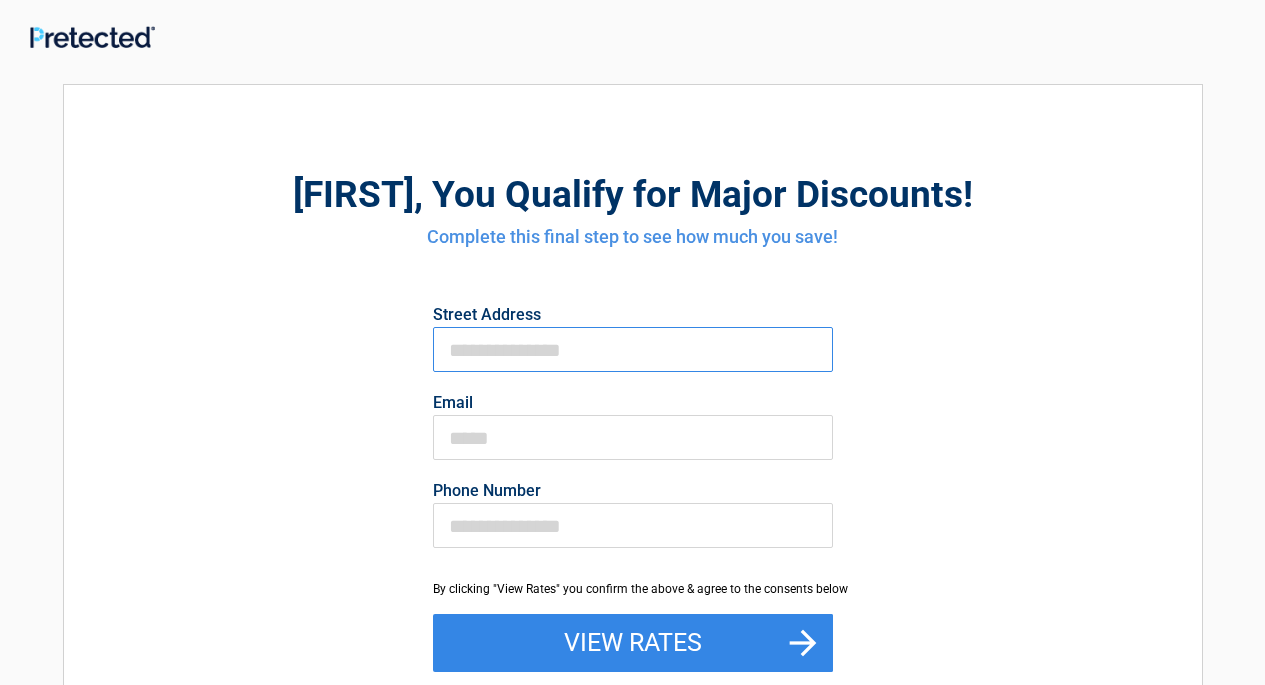 click on "First Name" at bounding box center [633, 349] 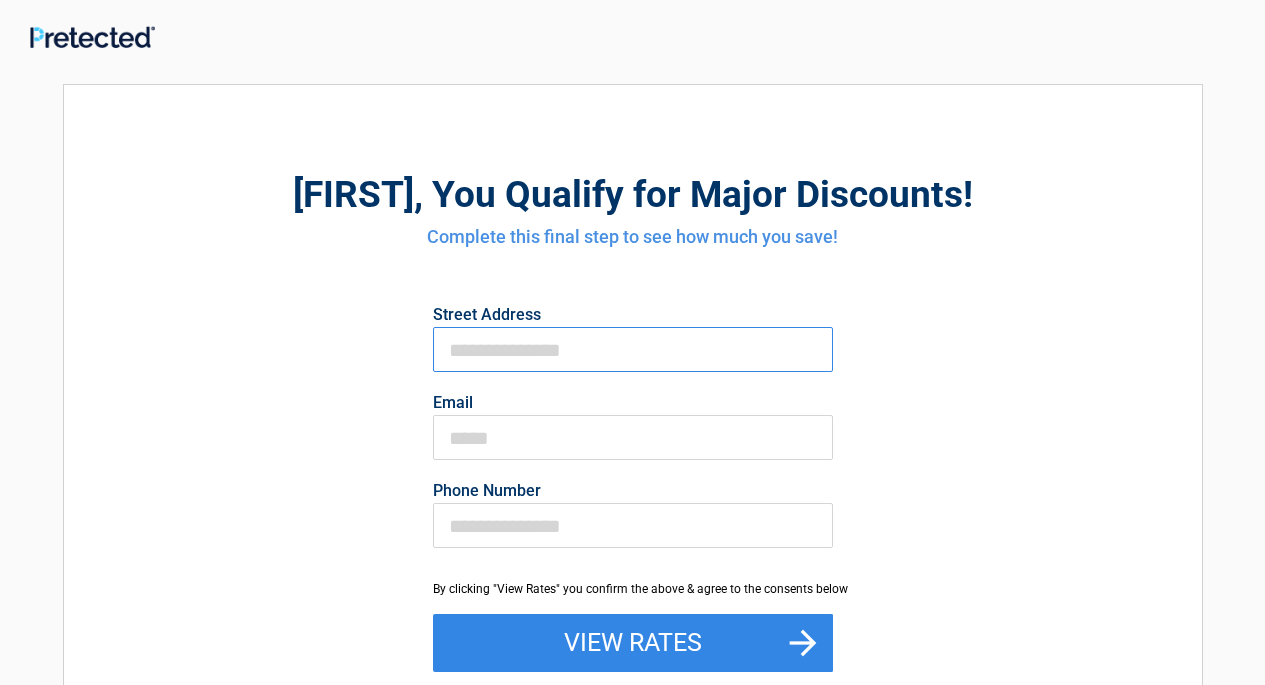 type on "**********" 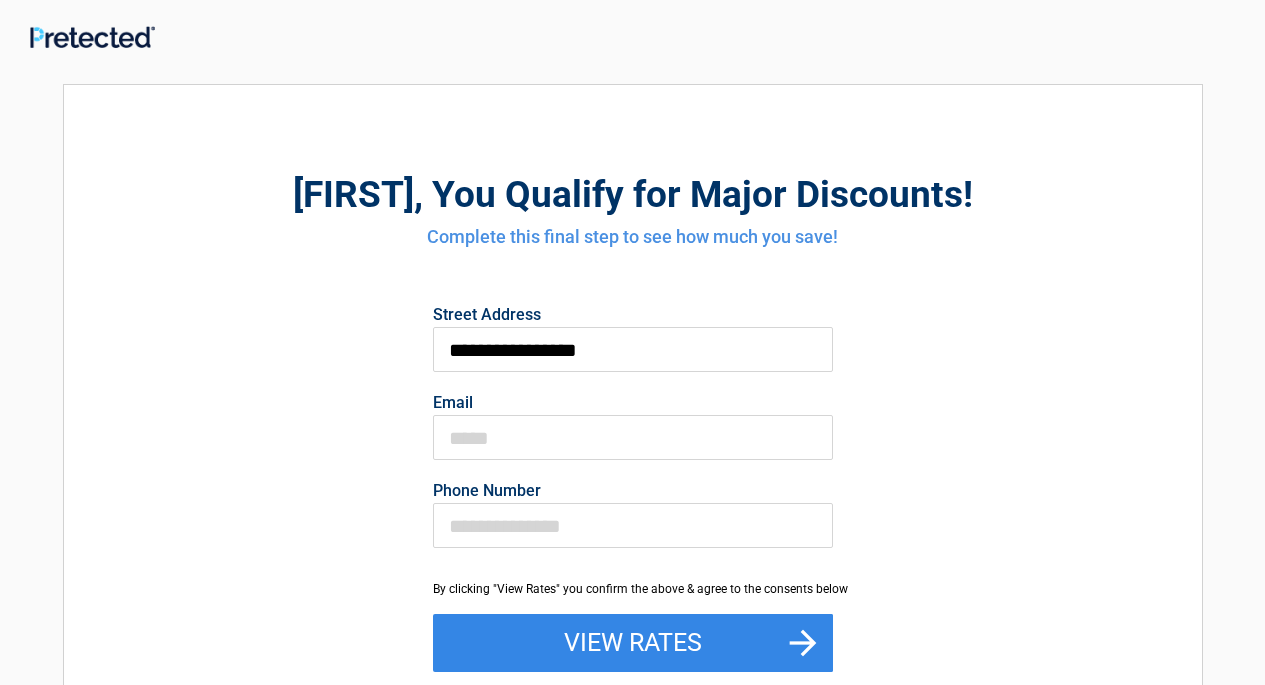 type on "**********" 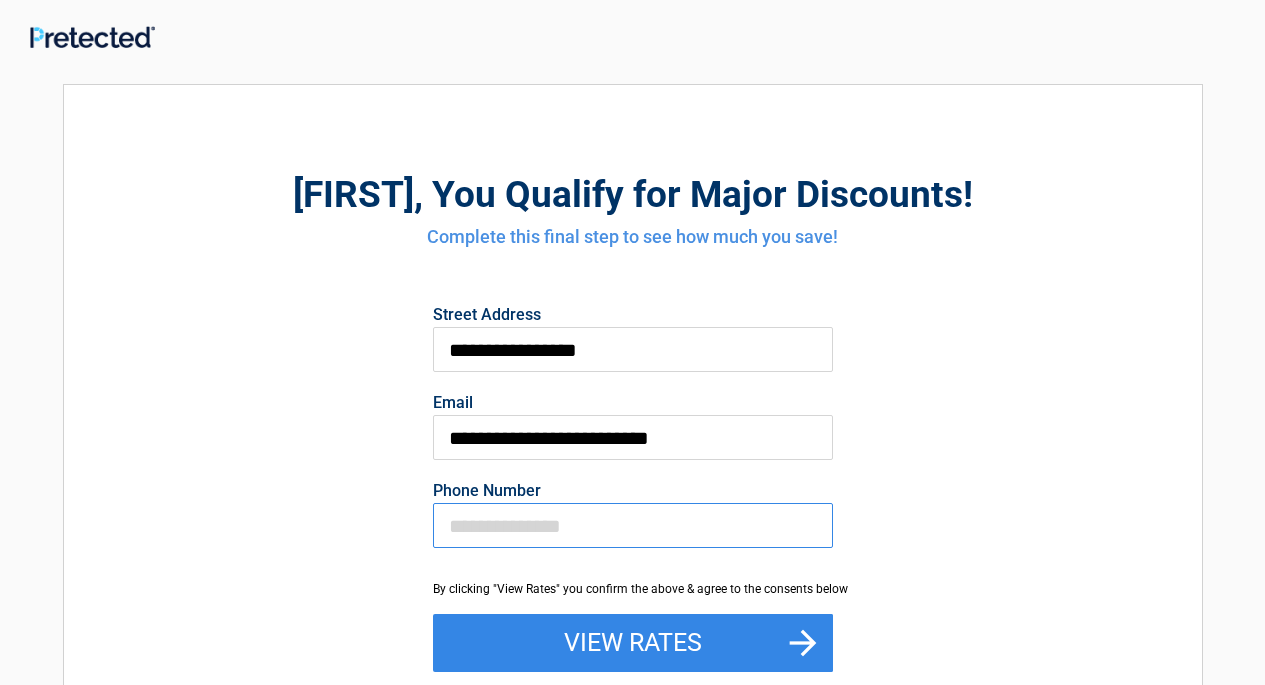 type on "**********" 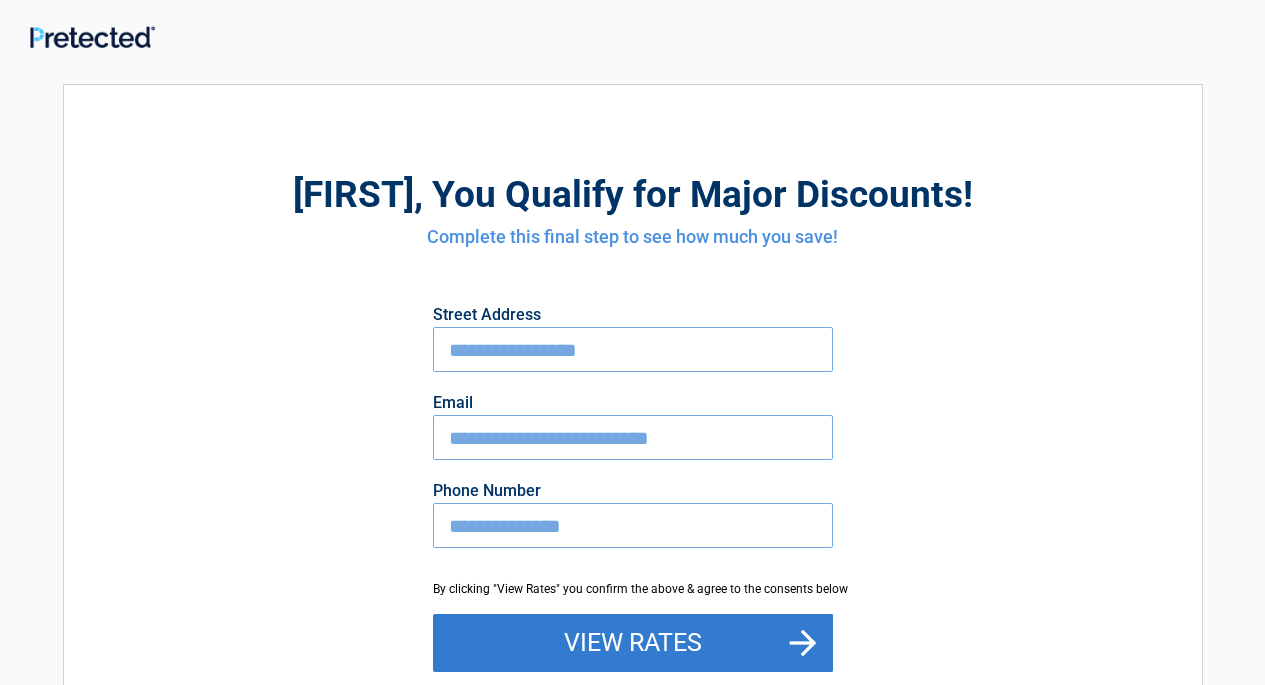 click on "View Rates" at bounding box center (633, 643) 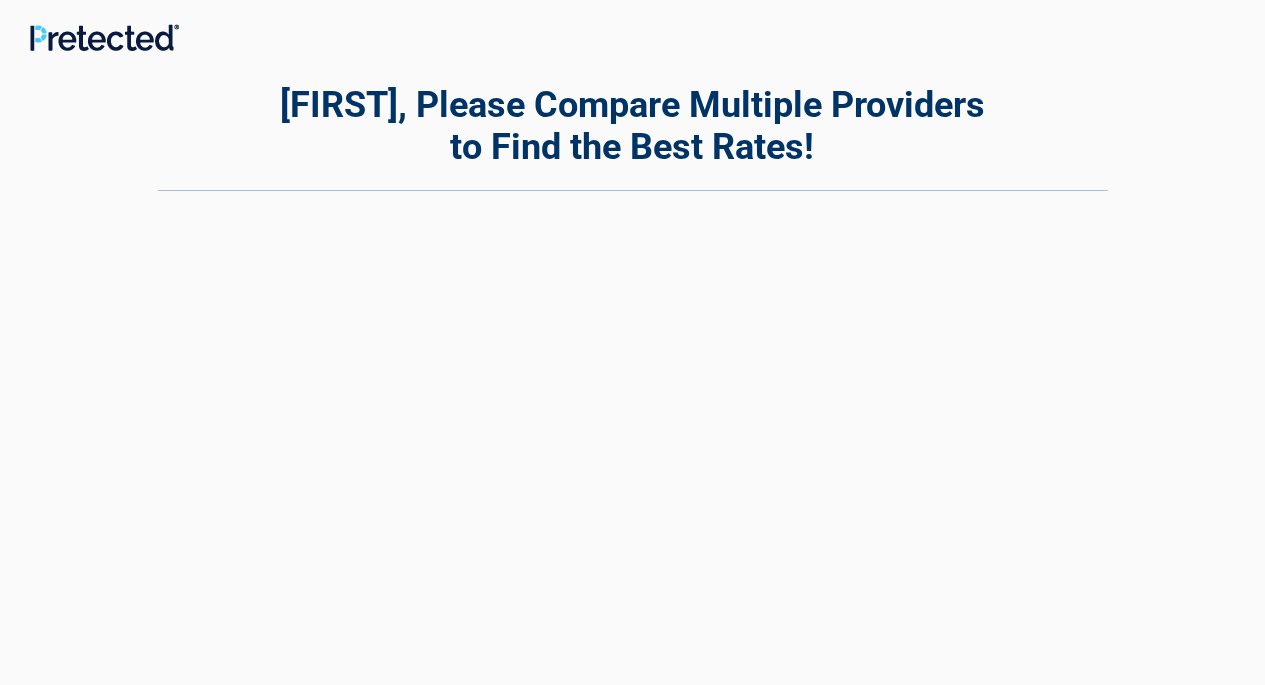 scroll, scrollTop: 0, scrollLeft: 0, axis: both 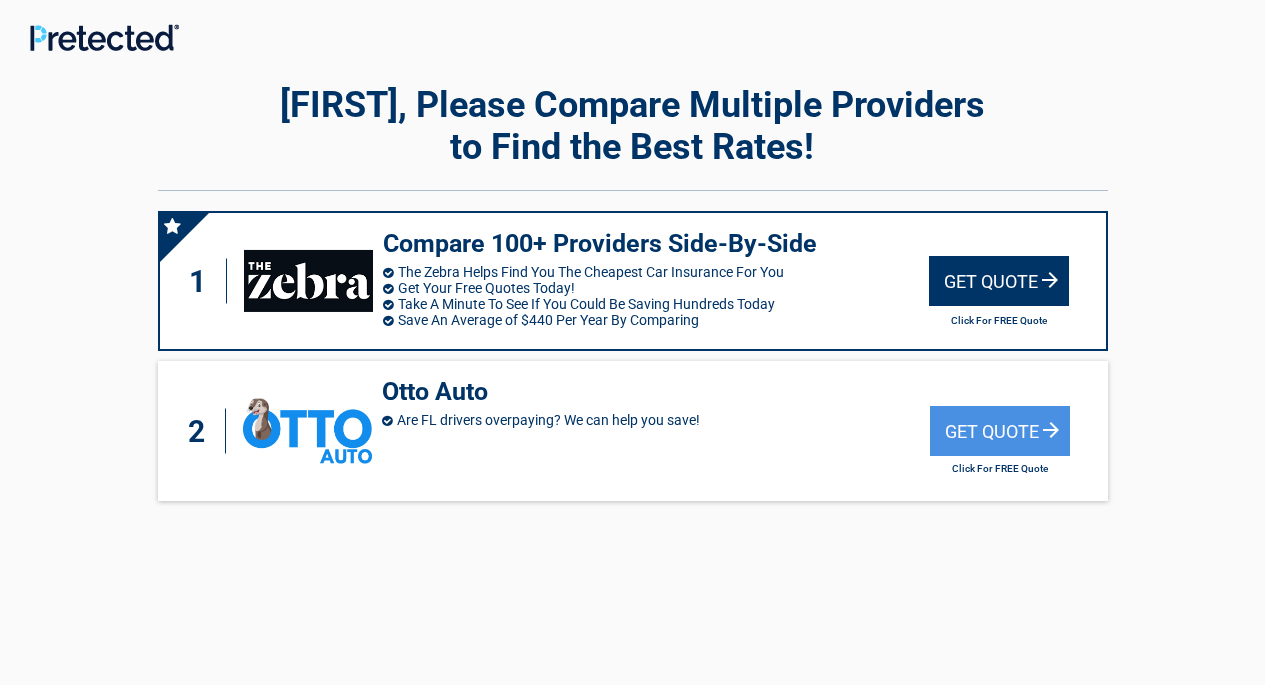 click on "Get Quote" at bounding box center (999, 281) 